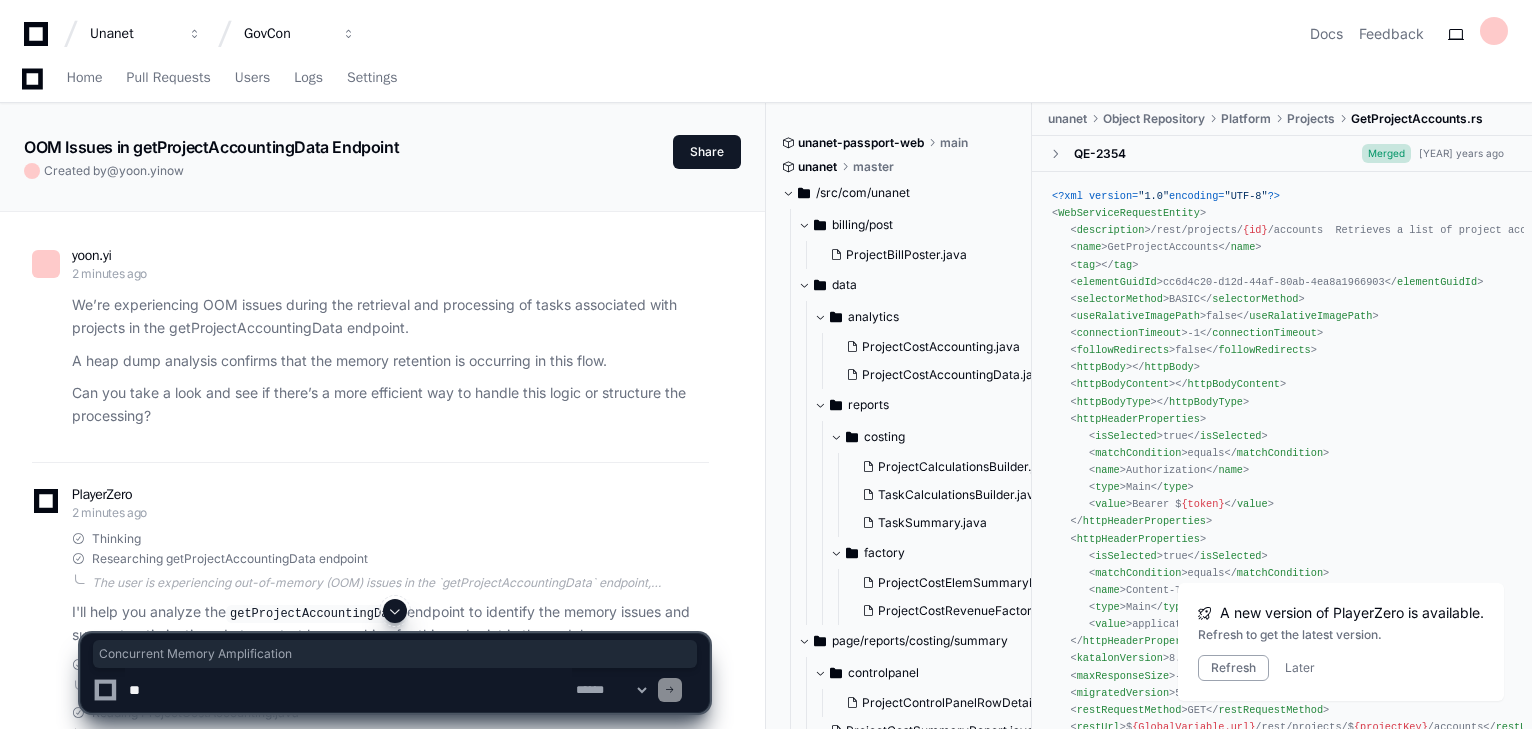 scroll, scrollTop: 816, scrollLeft: 0, axis: vertical 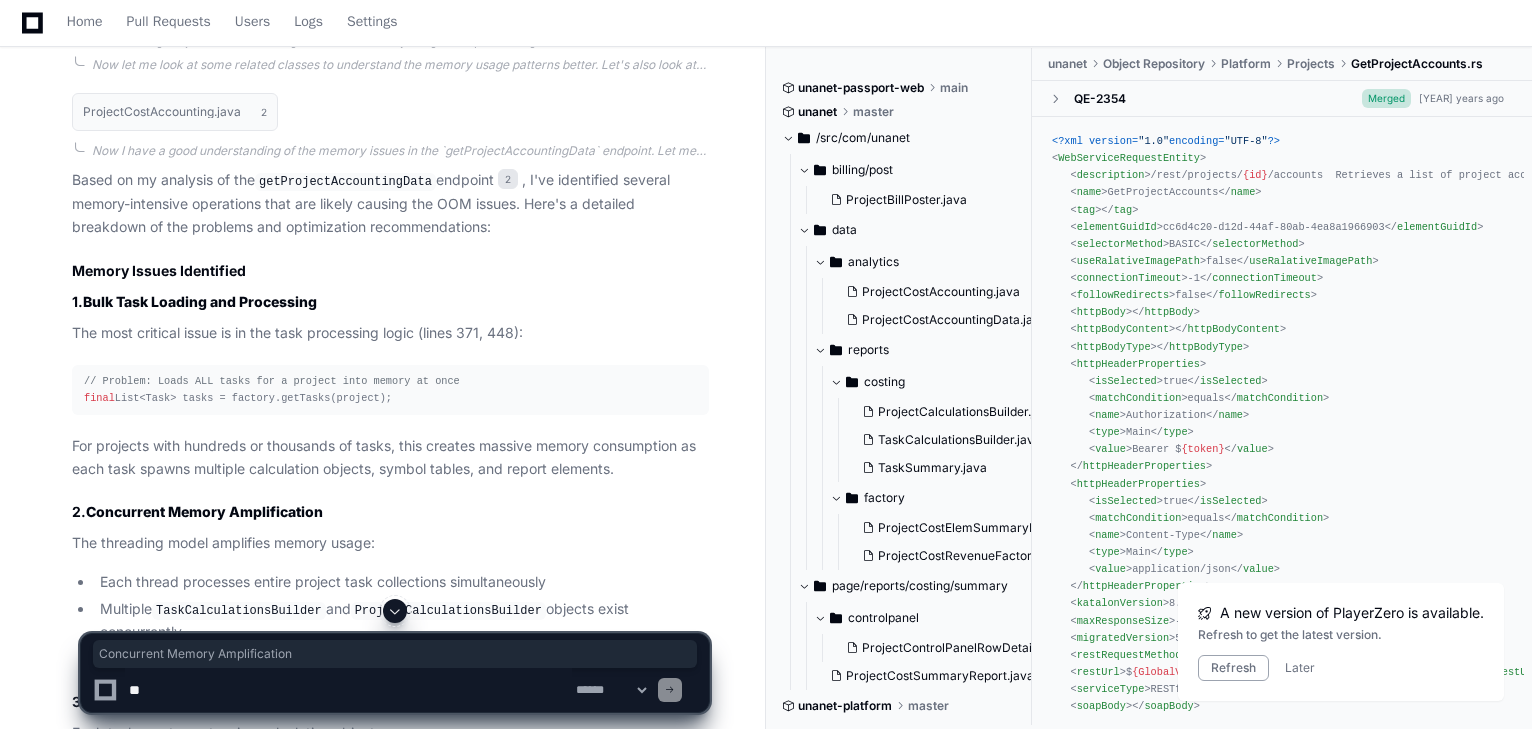 click on "Based on my analysis of the  getProjectAccountingData  endpoint 2 , I've identified several memory-intensive operations that are likely causing the OOM issues. Here's a detailed breakdown of the problems and optimization recommendations:
Memory Issues Identified
1.  Bulk Task Loading and Processing
The most critical issue is in the task processing logic (lines 371, 448):
// Problem: Loads ALL tasks for a project into memory at once
final  List<Task> tasks = factory.getTasks(project);
For projects with hundreds or thousands of tasks, this creates massive memory consumption as each task spawns multiple calculation objects, symbol tables, and report elements.
2.  Concurrent Memory Amplification
The threading model amplifies memory usage:
Each thread processes entire project task collections simultaneously
Multiple  TaskCalculationsBuilder  and  ProjectCalculationsBuilder  objects exist concurrently
No cleanup between batches in the concurrent execution paths (lines 362-385, 444-465)" 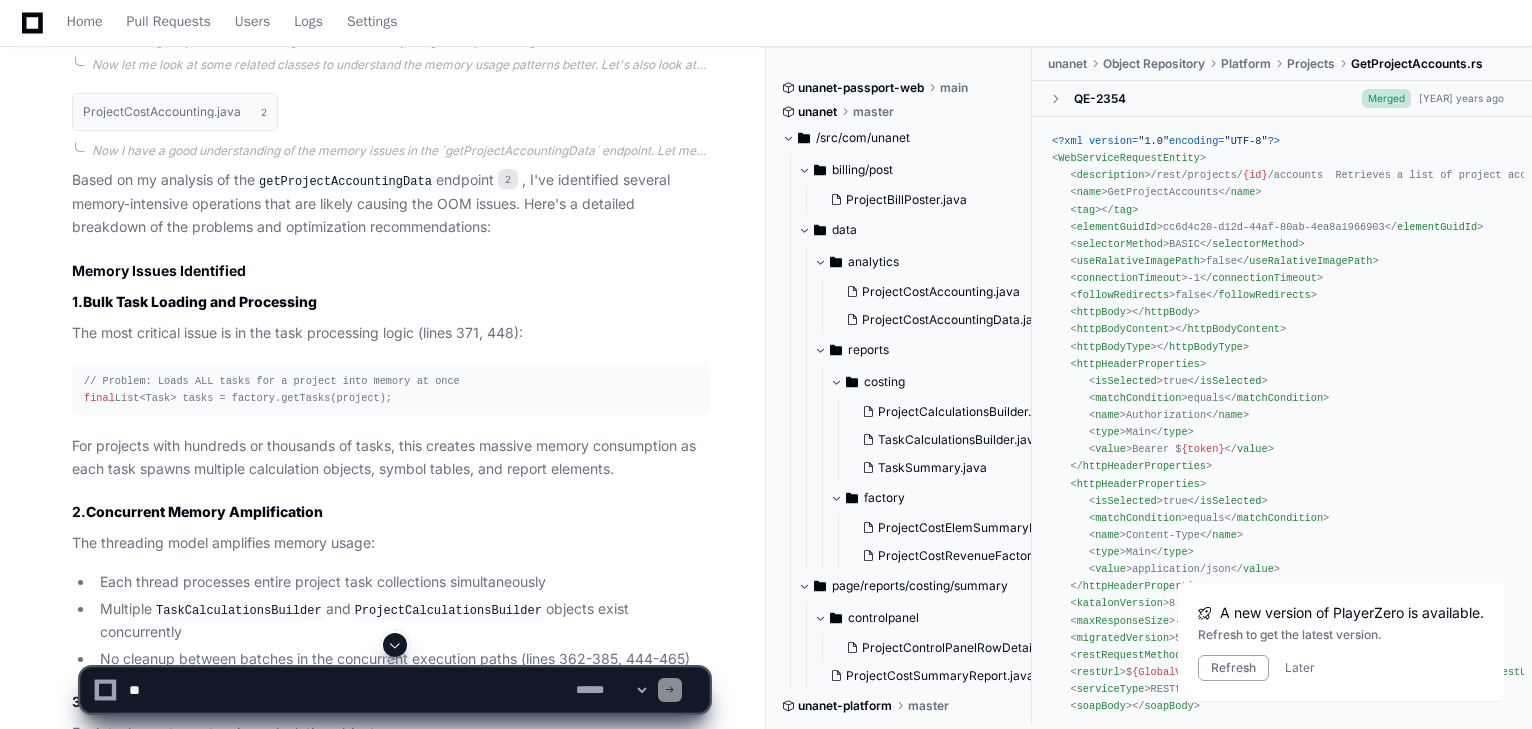 click on "Memory Issues Identified" 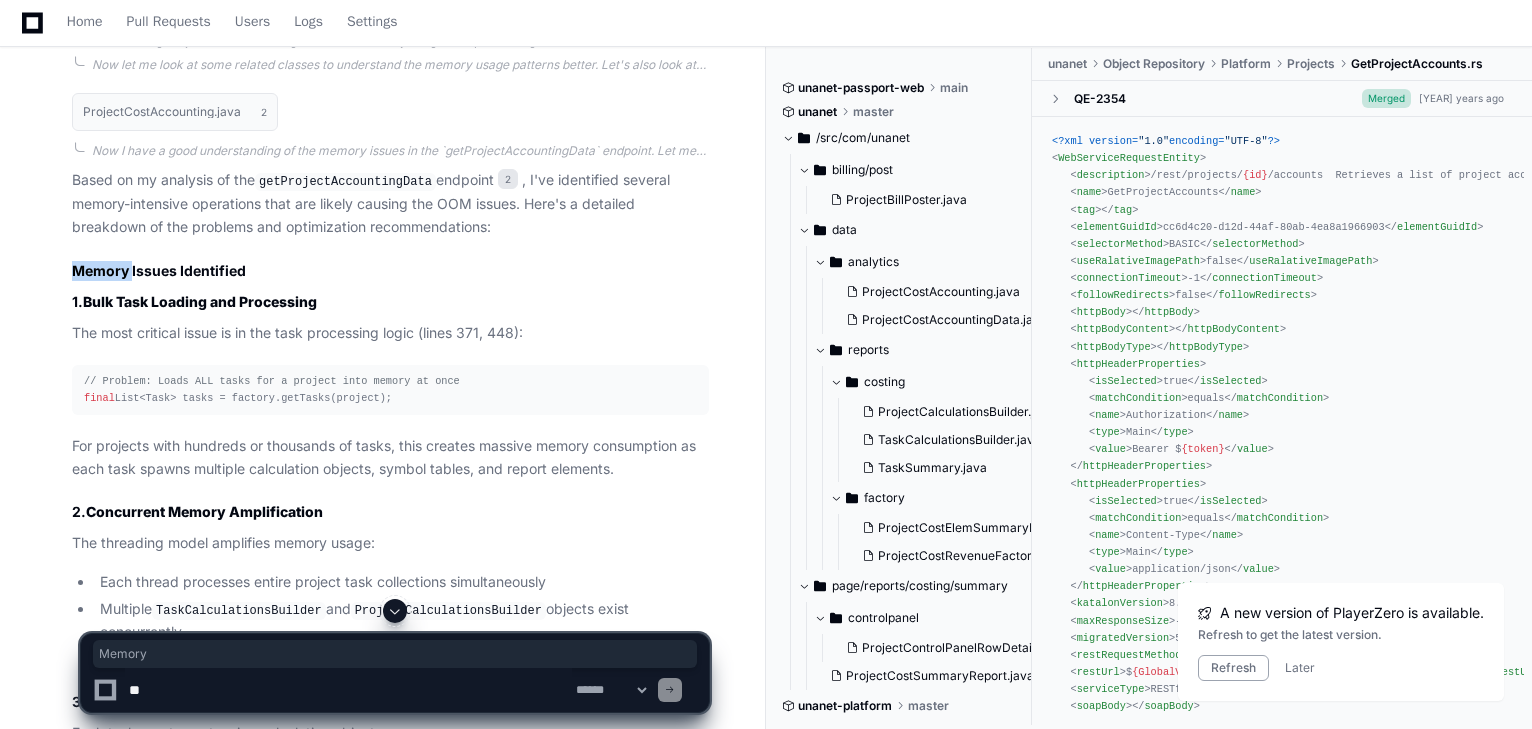 click on "Memory Issues Identified" 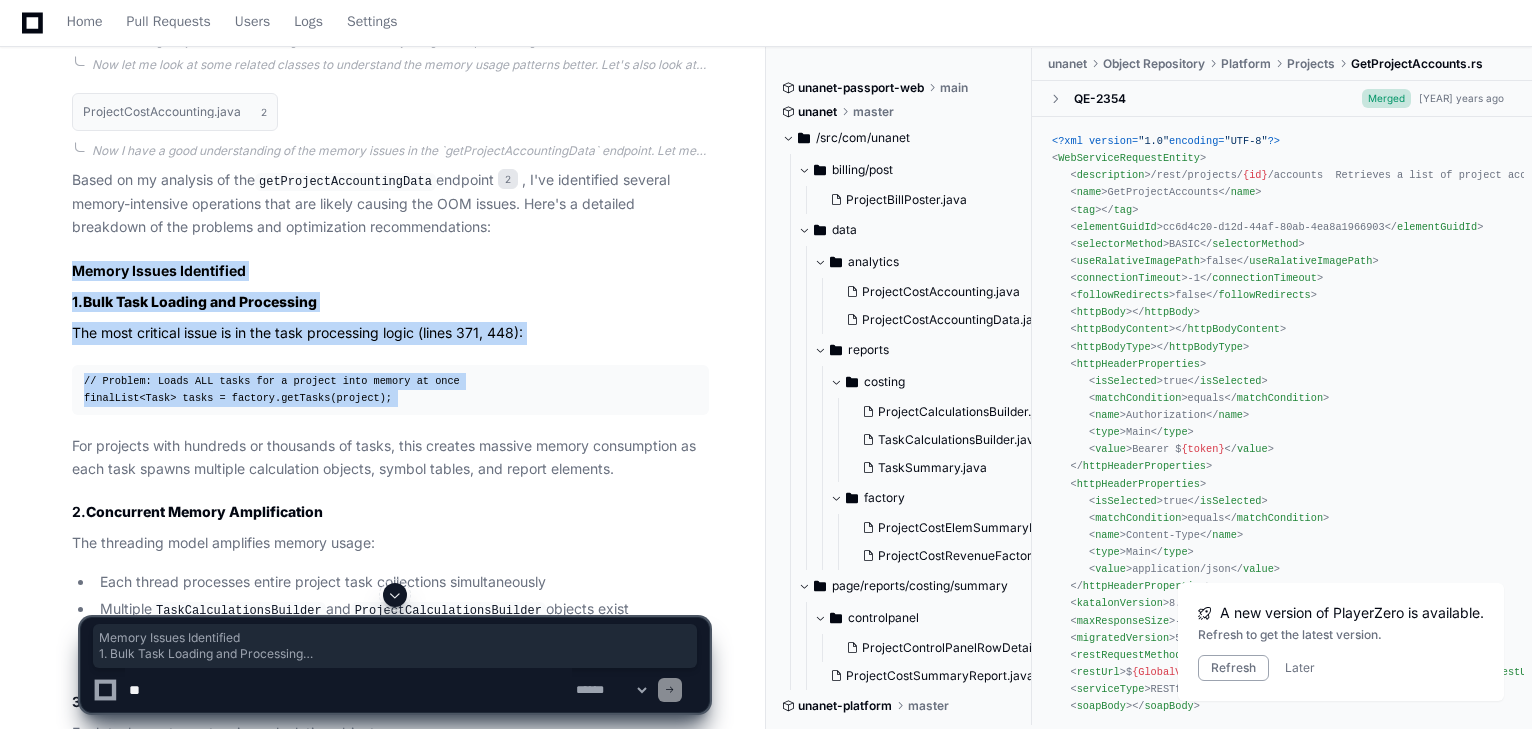 copy on "Memory Issues Identified
1.  Bulk Task Loading and Processing
The most critical issue is in the task processing logic (lines 371, 448):
// Problem: Loads ALL tasks for a project into memory at once
final  List<Task> tasks = factory.getTasks(project);" 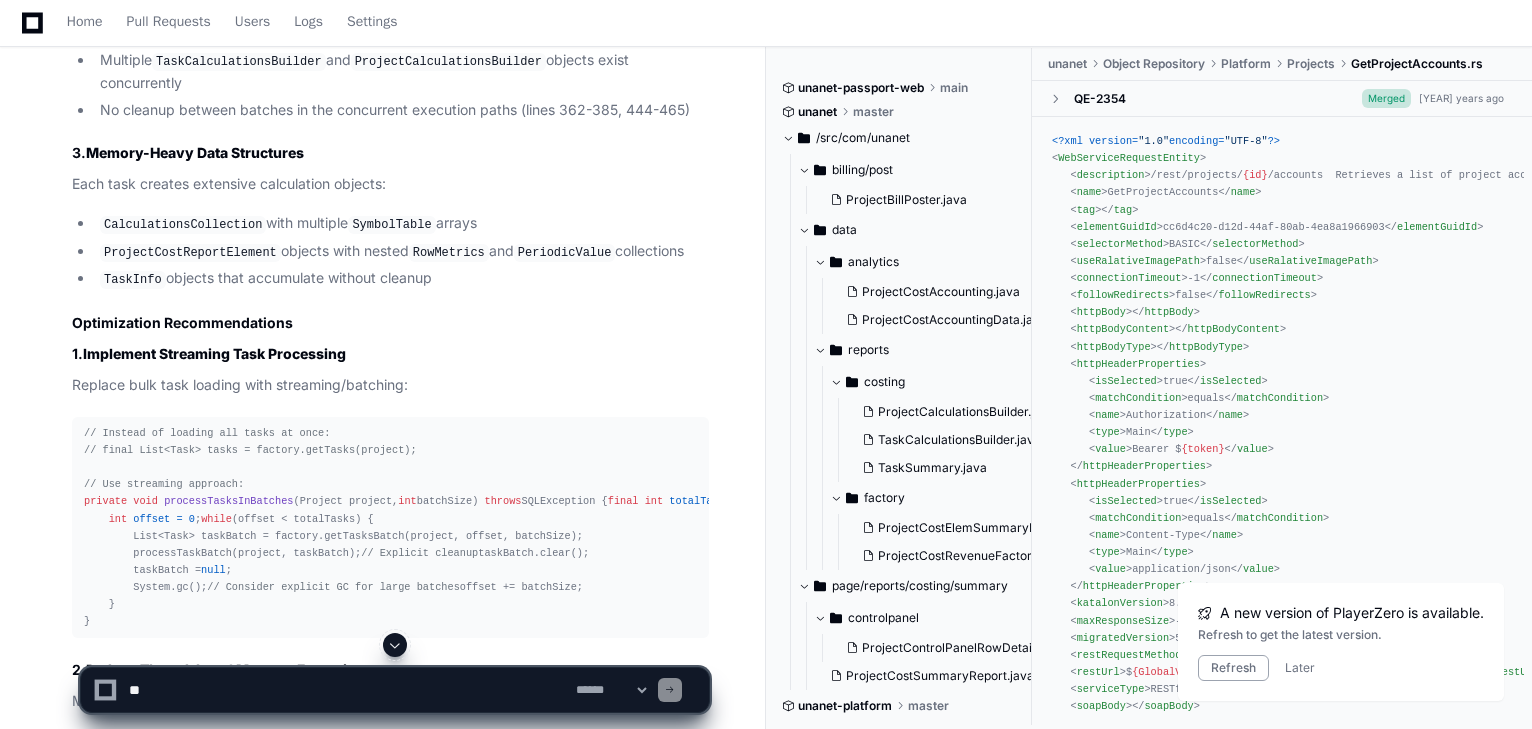 scroll, scrollTop: 1376, scrollLeft: 0, axis: vertical 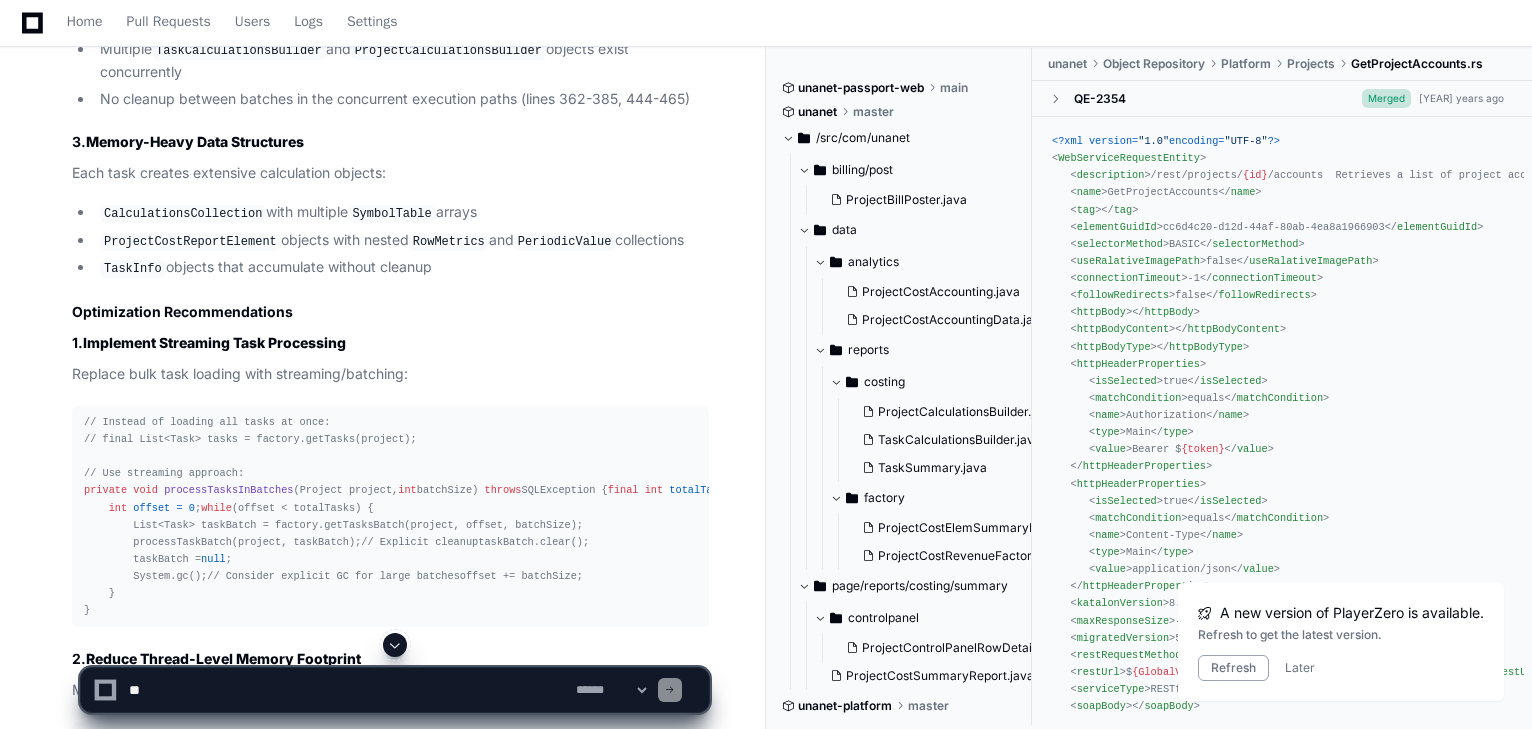 click on "Implement Streaming Task Processing" 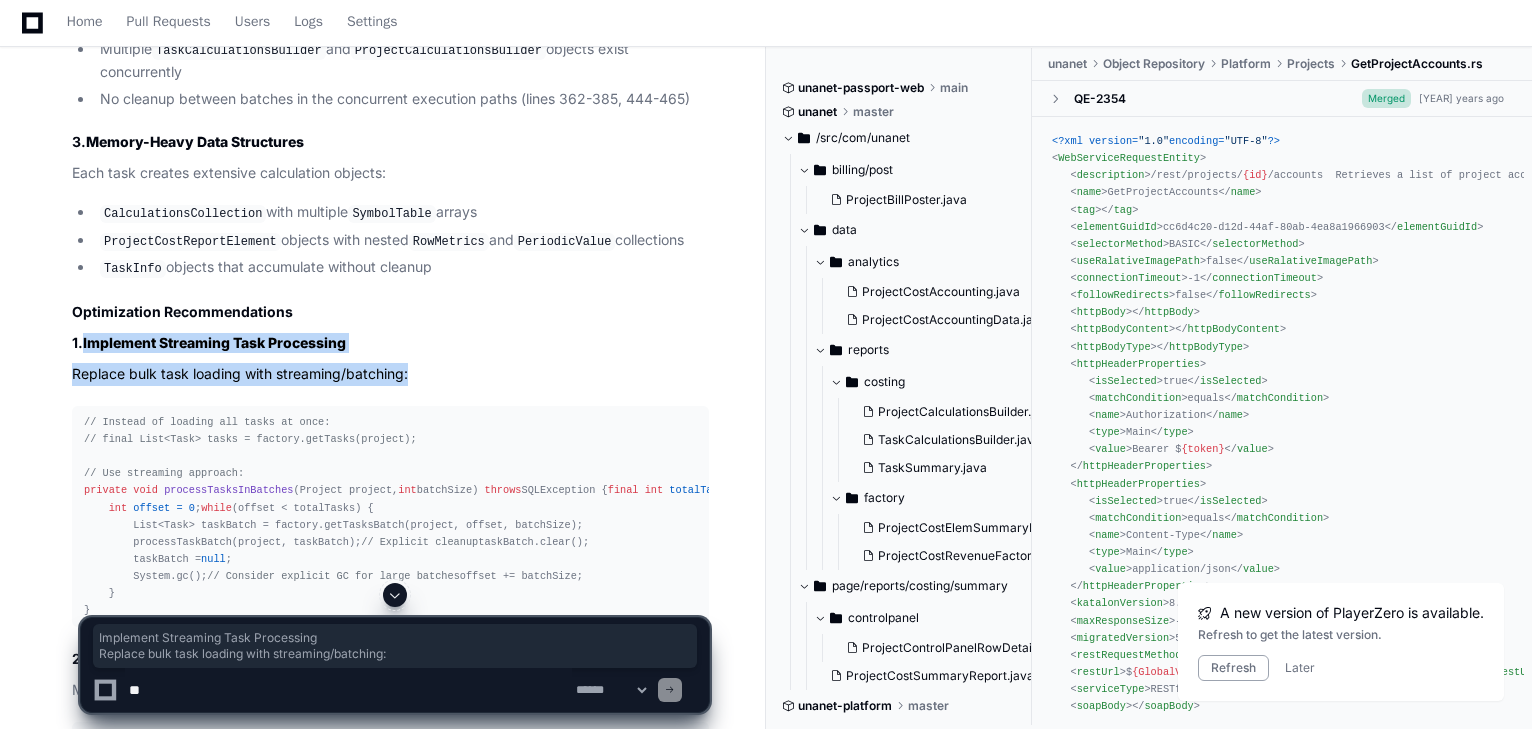 drag, startPoint x: 103, startPoint y: 313, endPoint x: 404, endPoint y: 344, distance: 302.59213 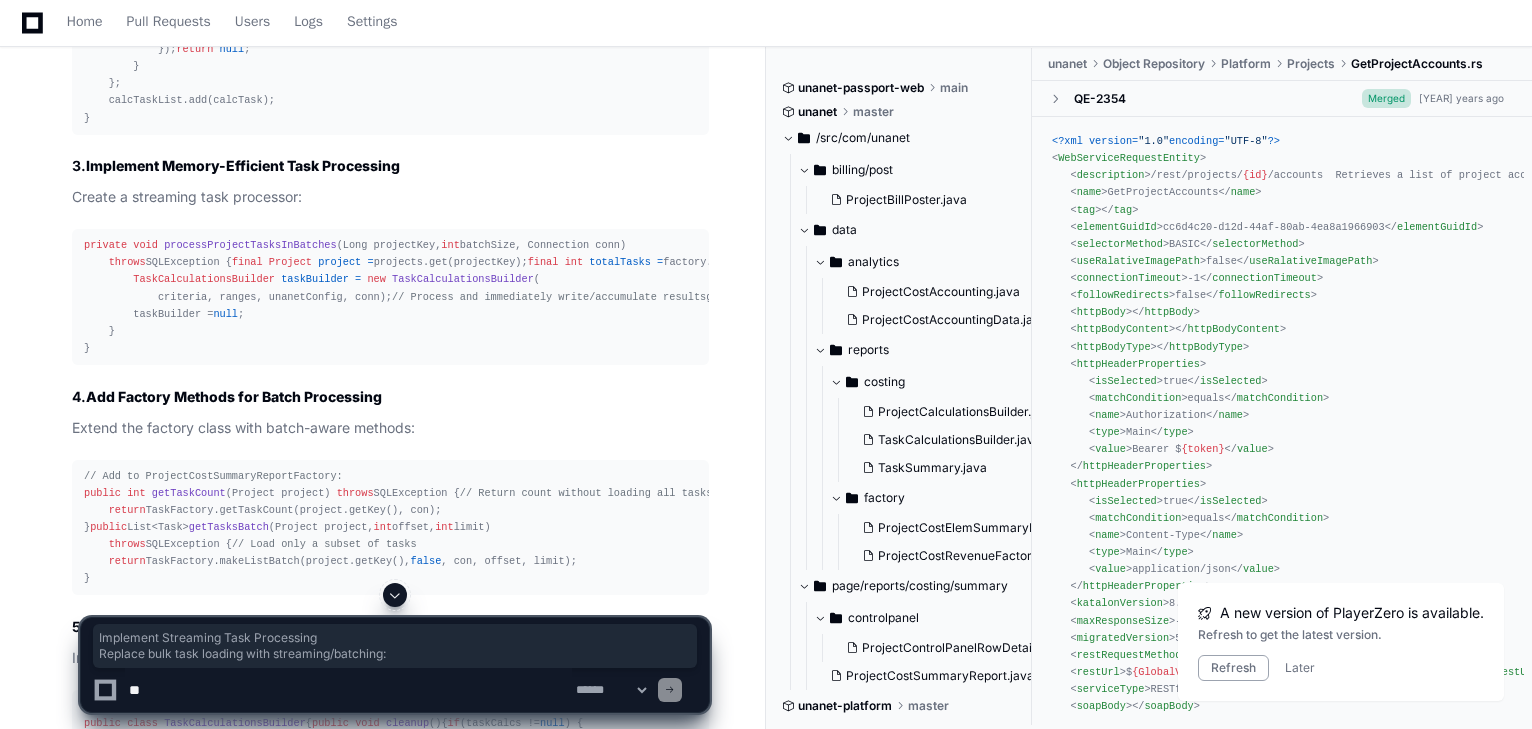 scroll, scrollTop: 2096, scrollLeft: 0, axis: vertical 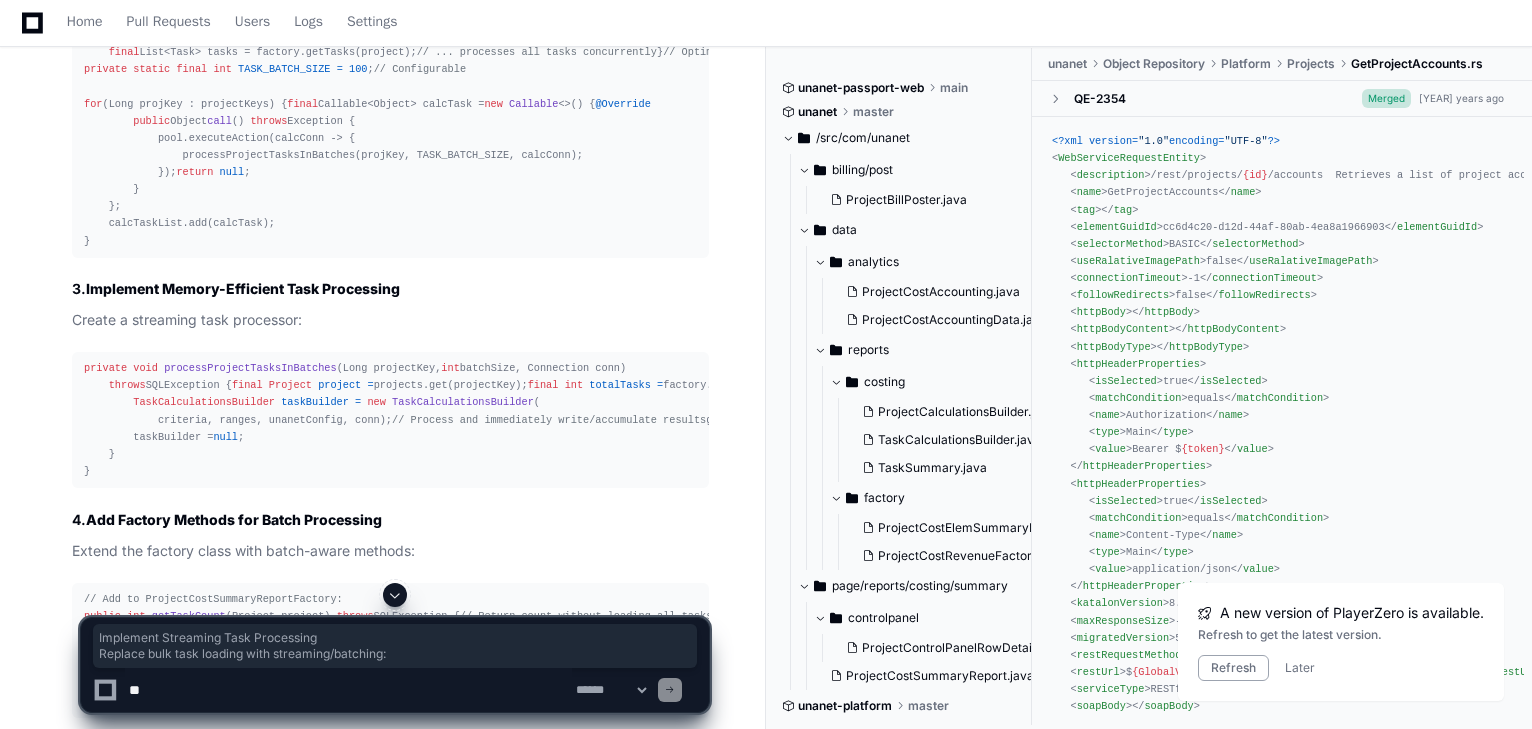 click on "// ... processes all tasks concurrently" 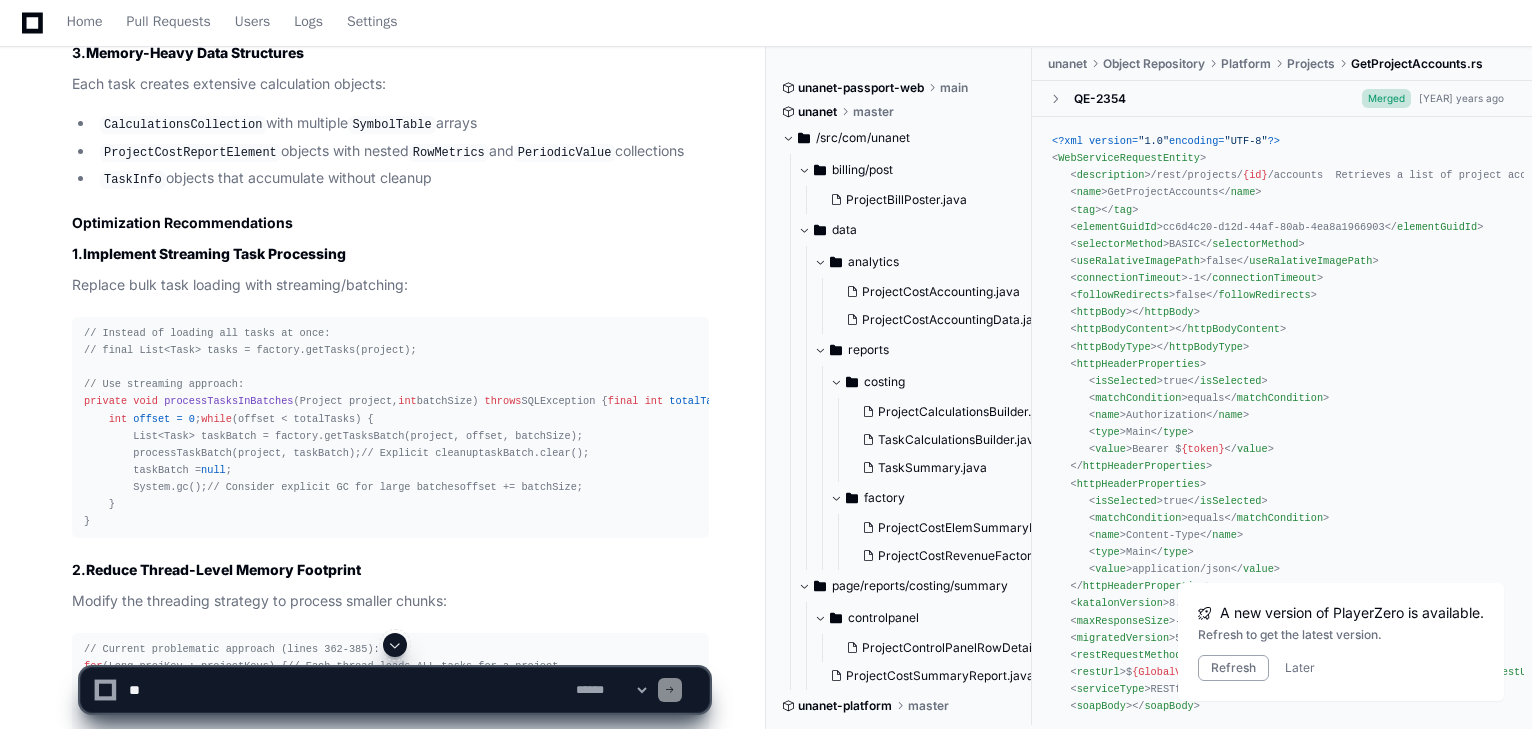 scroll, scrollTop: 1456, scrollLeft: 0, axis: vertical 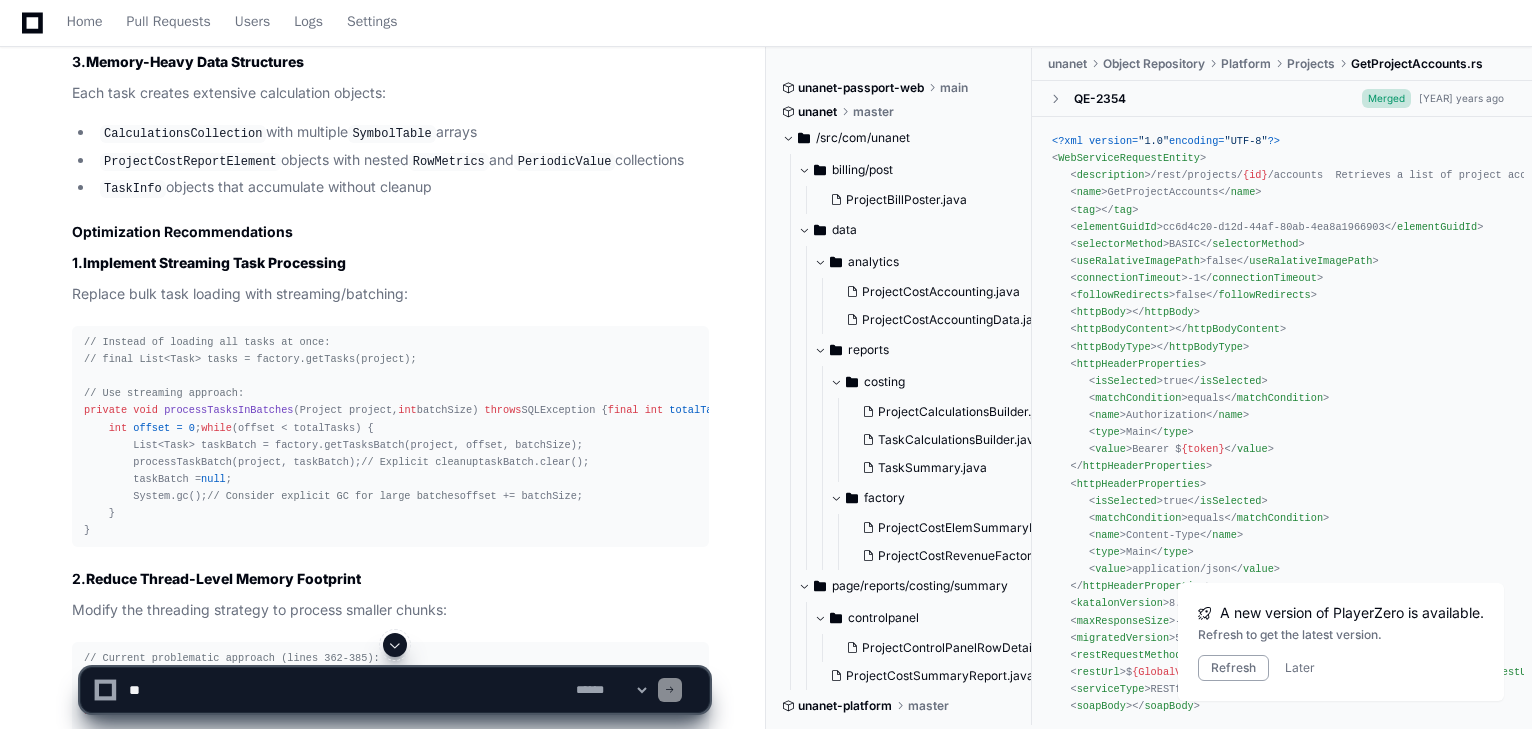 click on "Implement Streaming Task Processing" 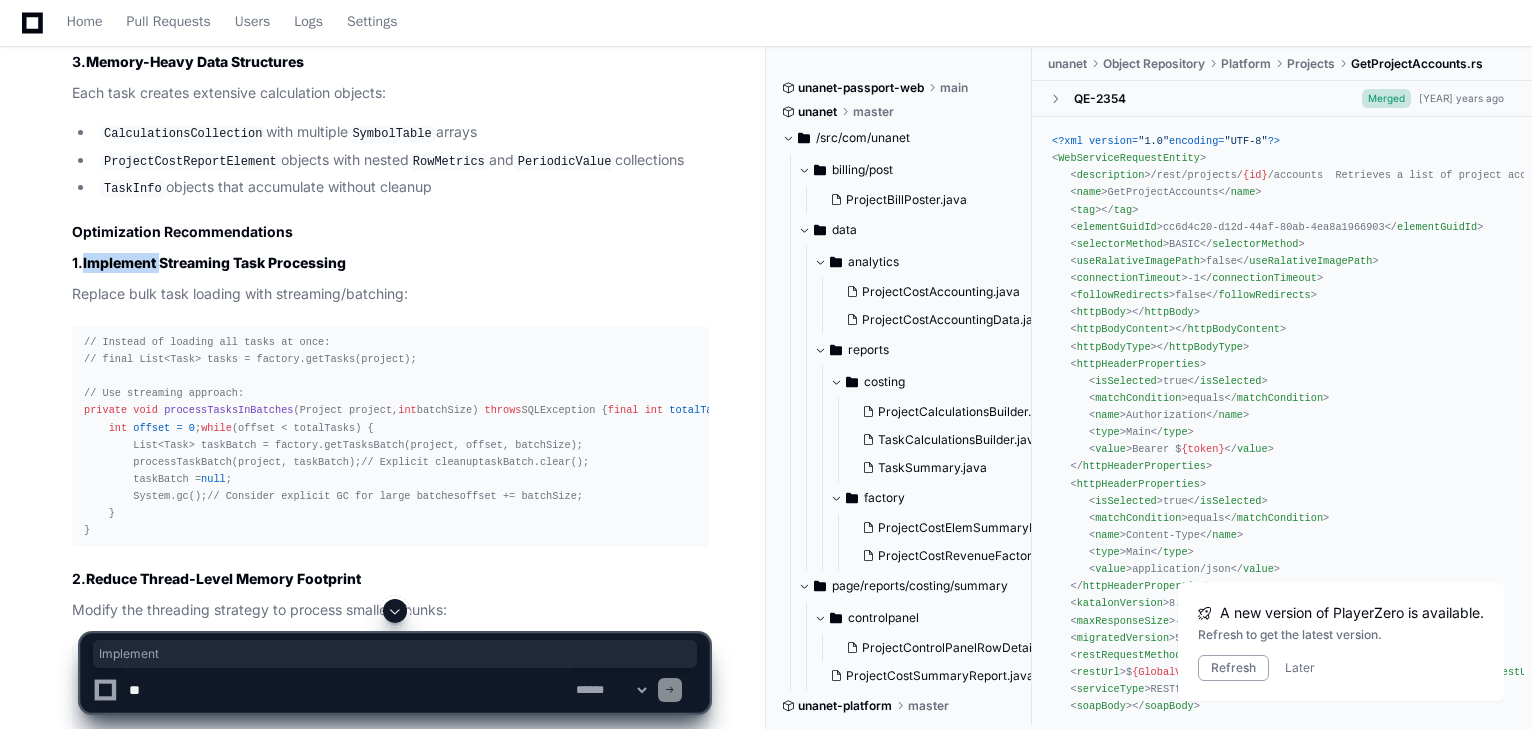 click on "Implement Streaming Task Processing" 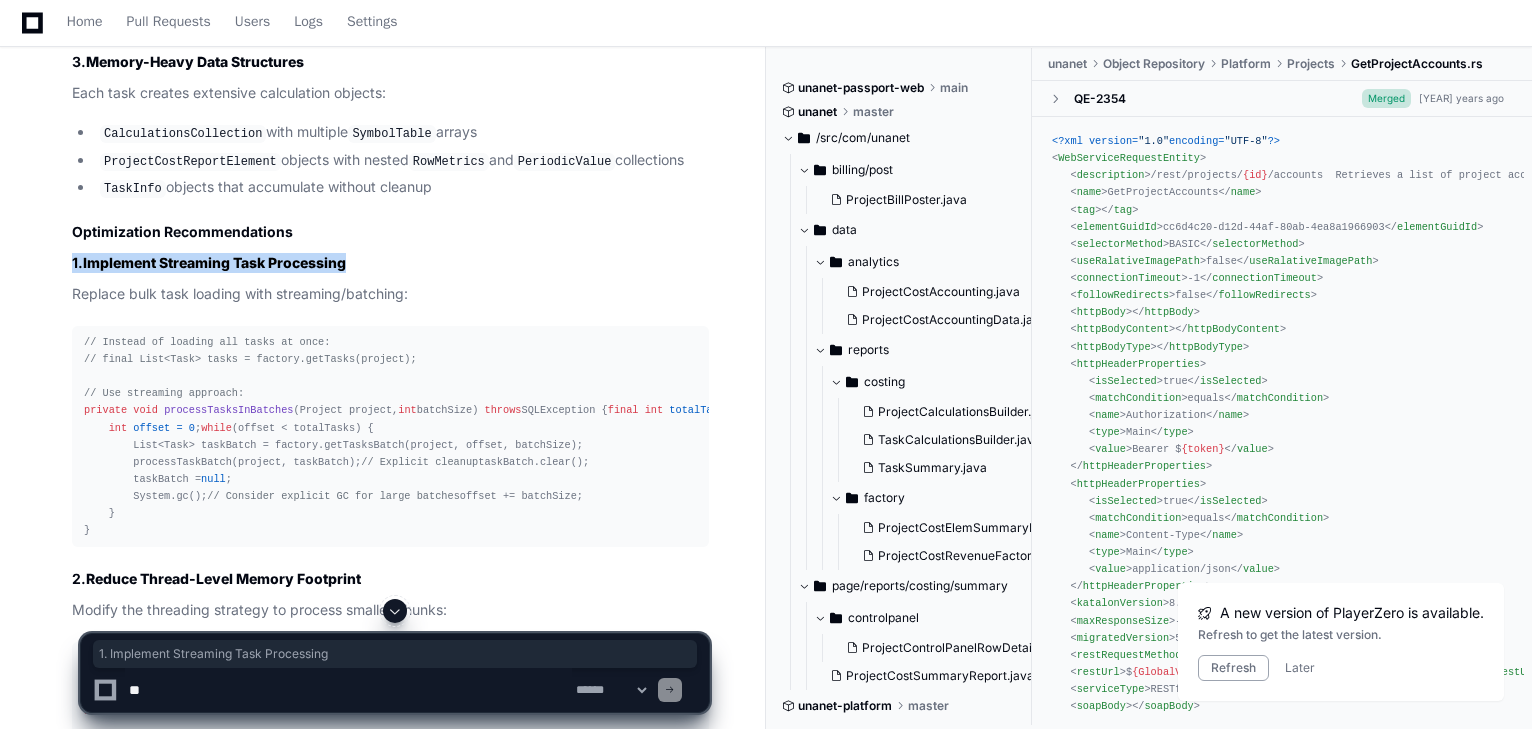 drag, startPoint x: 387, startPoint y: 240, endPoint x: 296, endPoint y: 260, distance: 93.17188 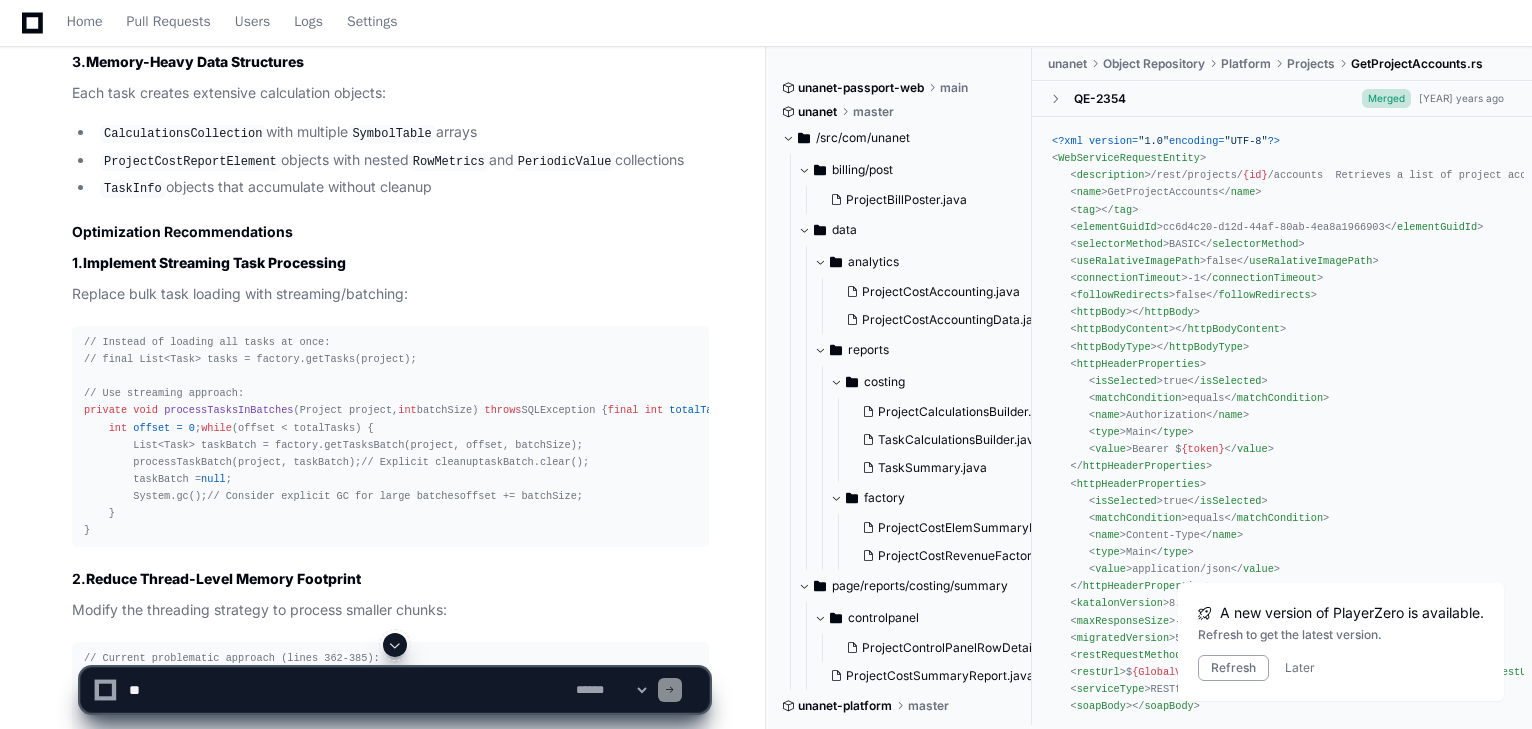 click on "Based on my analysis of the  getProjectAccountingData  endpoint 2 , I've identified several memory-intensive operations that are likely causing the OOM issues. Here's a detailed breakdown of the problems and optimization recommendations:
Memory Issues Identified
1.  Bulk Task Loading and Processing
The most critical issue is in the task processing logic (lines 371, 448):
// Problem: Loads ALL tasks for a project into memory at once
final  List<Task> tasks = factory.getTasks(project);
For projects with hundreds or thousands of tasks, this creates massive memory consumption as each task spawns multiple calculation objects, symbol tables, and report elements.
2.  Concurrent Memory Amplification
The threading model amplifies memory usage:
Each thread processes entire project task collections simultaneously
Multiple  TaskCalculationsBuilder  and  ProjectCalculationsBuilder  objects exist concurrently
No cleanup between batches in the concurrent execution paths (lines 362-385, 444-465)" 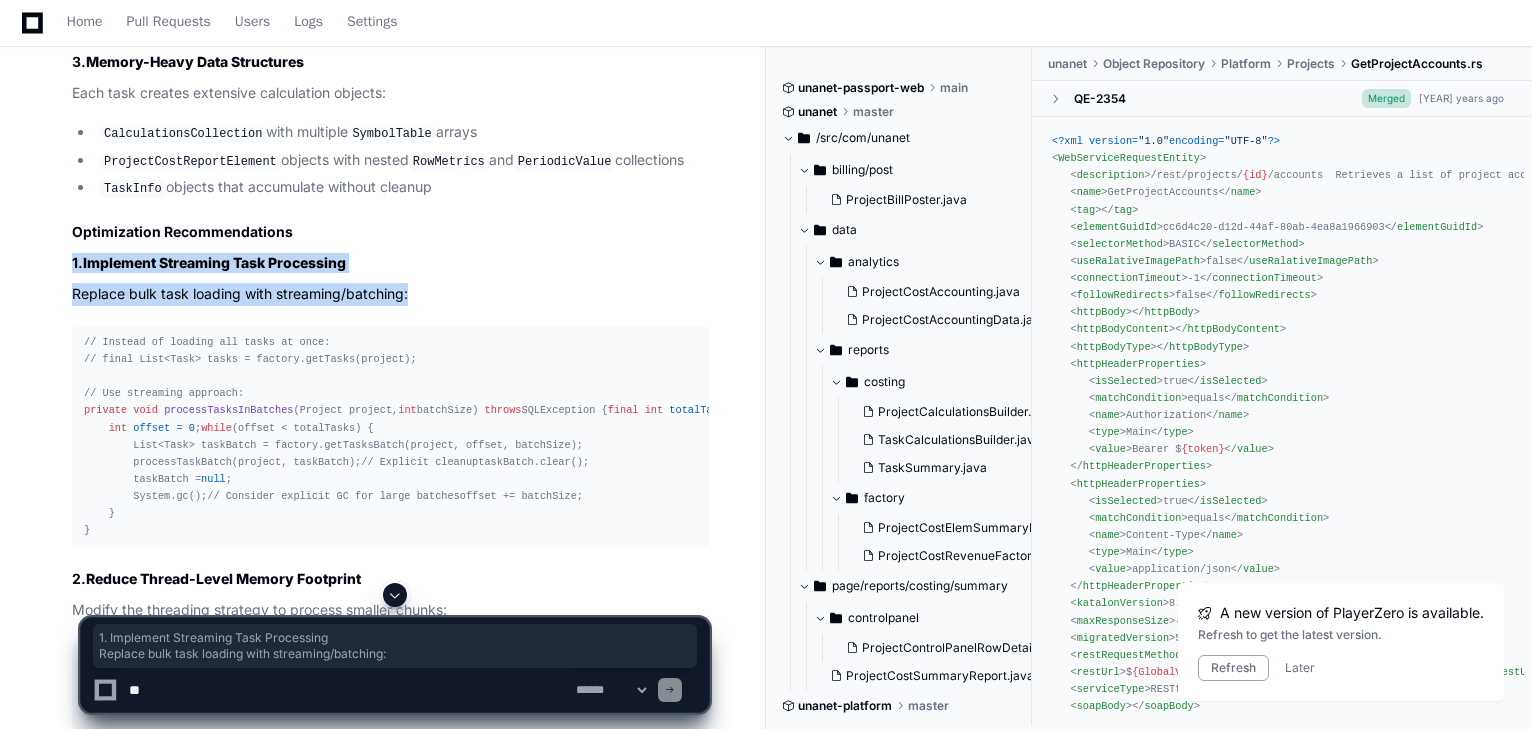 drag, startPoint x: 68, startPoint y: 229, endPoint x: 502, endPoint y: 274, distance: 436.32672 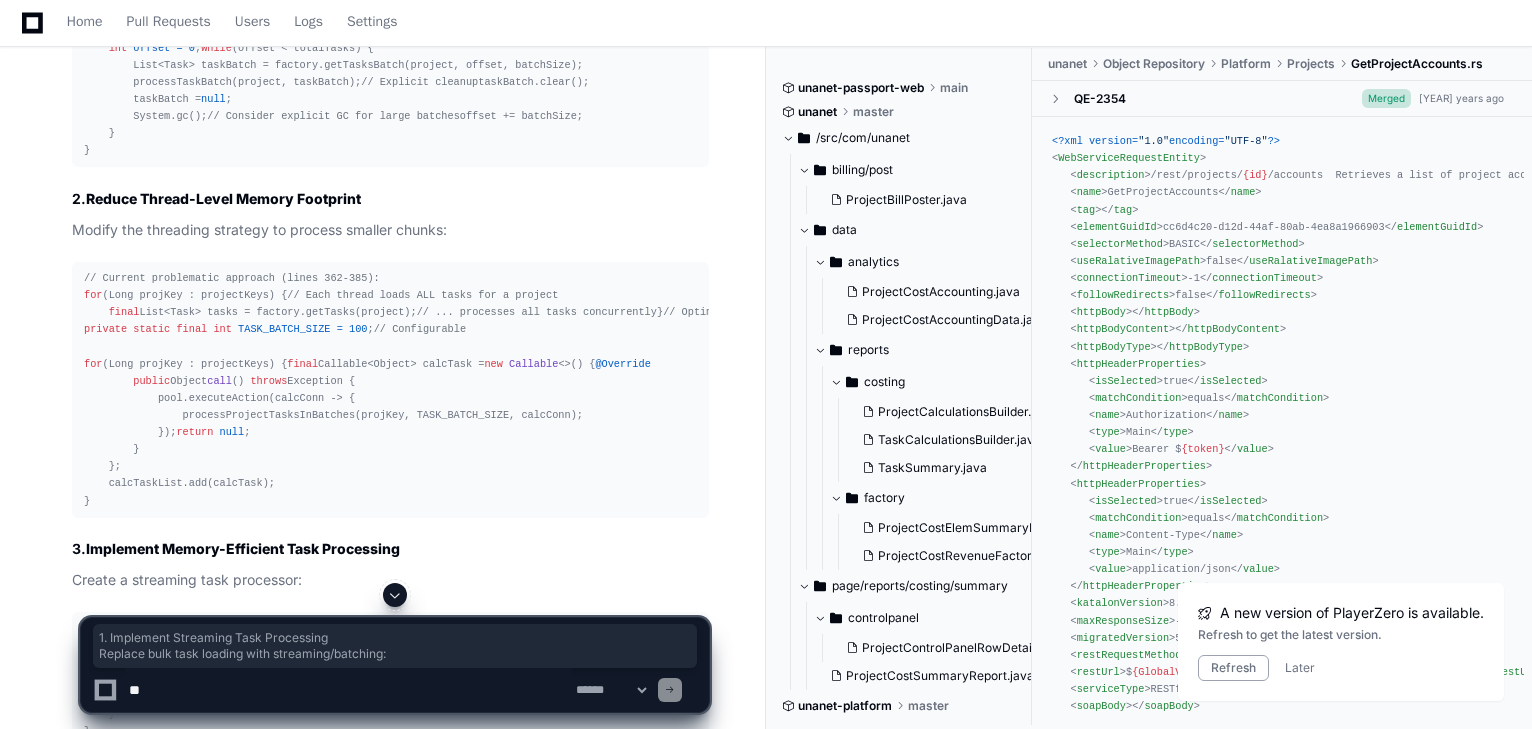 scroll, scrollTop: 1936, scrollLeft: 0, axis: vertical 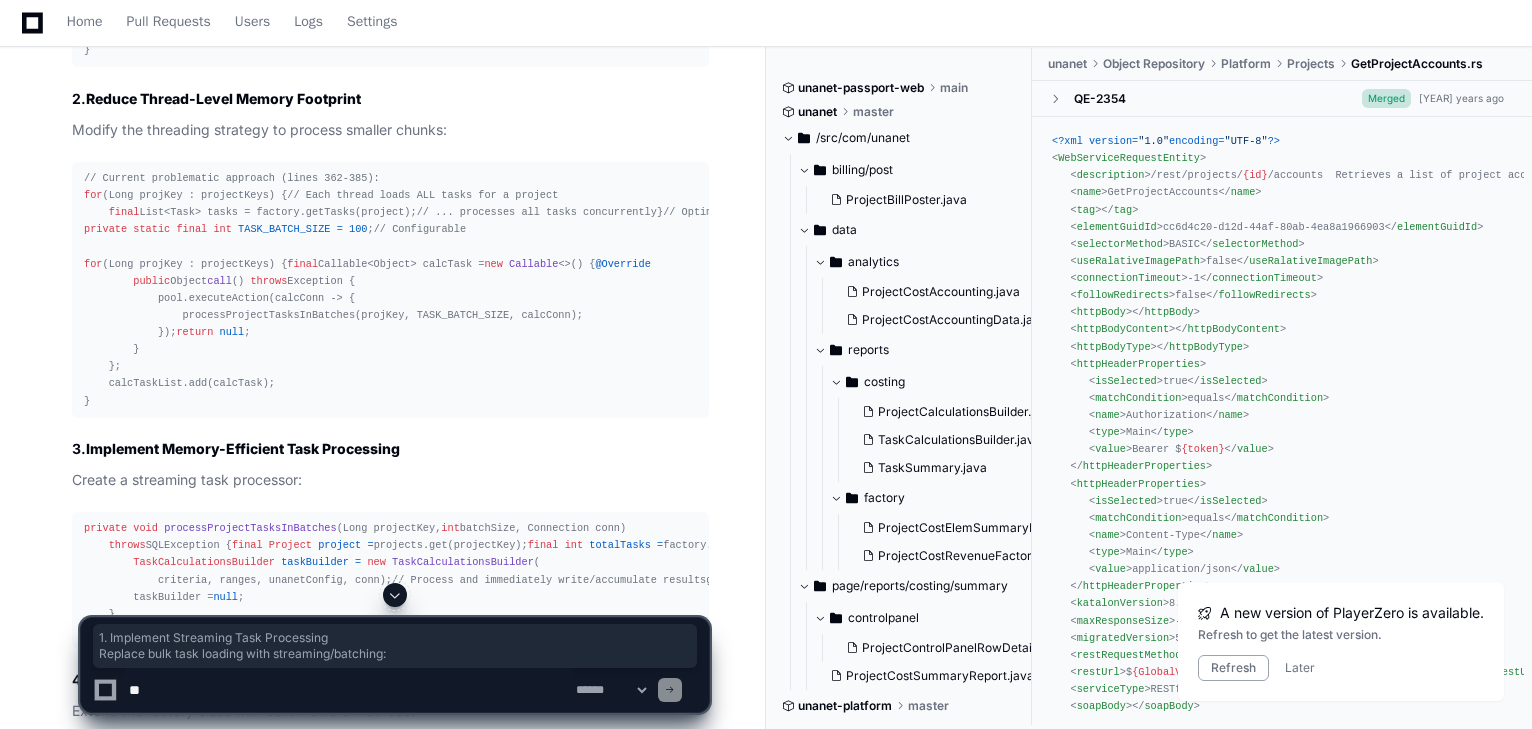 click on "// Instead of loading all tasks at once:
// final List<Task> tasks = factory.getTasks(project);
// Use streaming approach:
private   void   processTasksInBatches (Project project,  int  batchSize)   throws  SQLException {
final   int   totalTasks   =  factory.getTaskCount(project);  // Add this method
int   offset   =   0 ;
while  (offset < totalTasks) {
List<Task> taskBatch = factory.getTasksBatch(project, offset, batchSize);
processTaskBatch(project, taskBatch);
// Explicit cleanup
taskBatch.clear();
taskBatch =  null ;
System.gc();  // Consider explicit GC for large batches
offset += batchSize;
}
}" 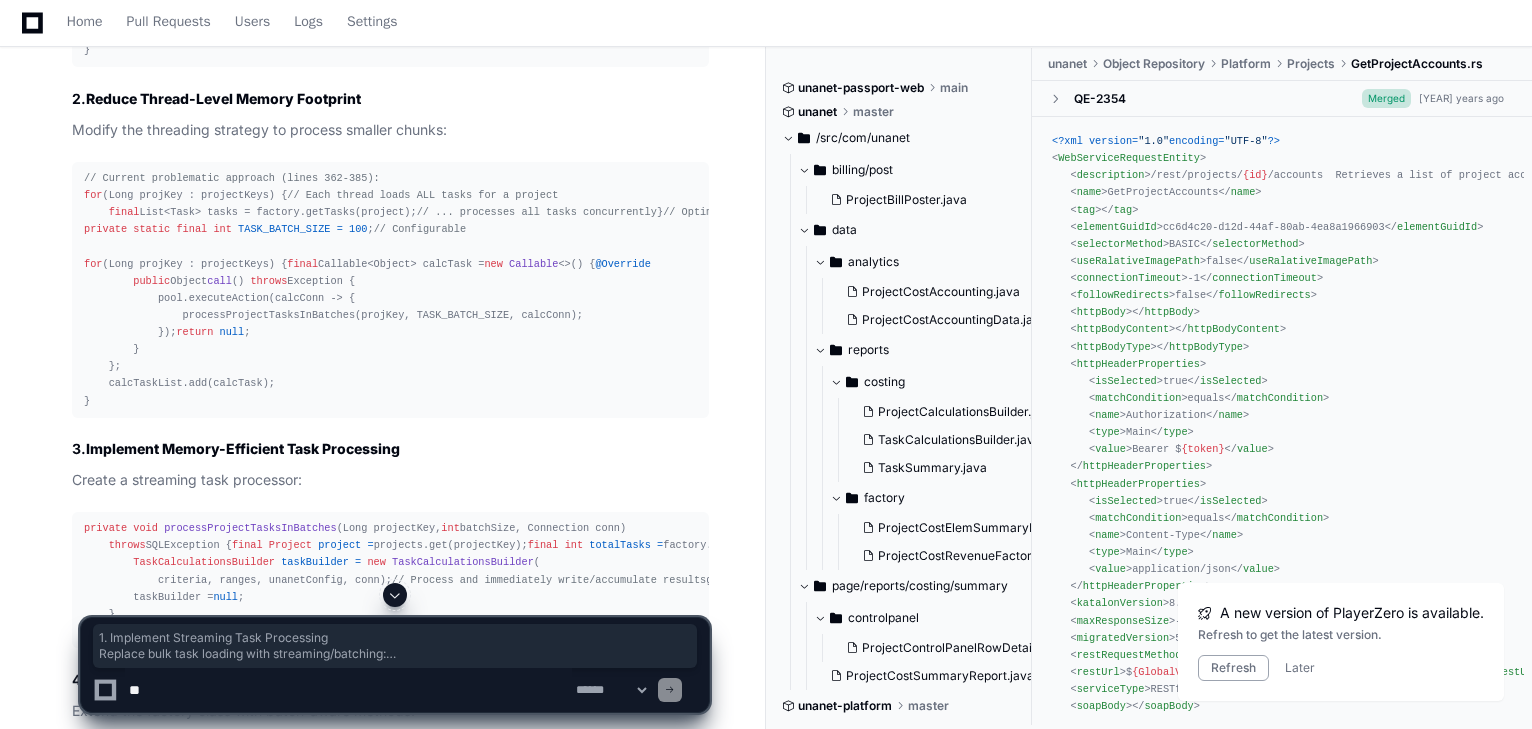 copy on "1.  Implement Streaming Task Processing
Replace bulk task loading with streaming/batching:
// Instead of loading all tasks at once:
// final List<Task> tasks = factory.getTasks(project);
// Use streaming approach:
private   void   processTasksInBatches (Project project,  int  batchSize)   throws  SQLException {
final   int   totalTasks   =  factory.getTaskCount(project);  // Add this method
int   offset   =   0 ;
while  (offset < totalTasks) {
List<Task> taskBatch = factory.getTasksBatch(project, offset, batchSize);
processTaskBatch(project, taskBatch);
// Explicit cleanup
taskBatch.clear();
taskBatch =  null ;
System.gc();  // Consider explicit GC for large batches
offset += batchSize;
}
}" 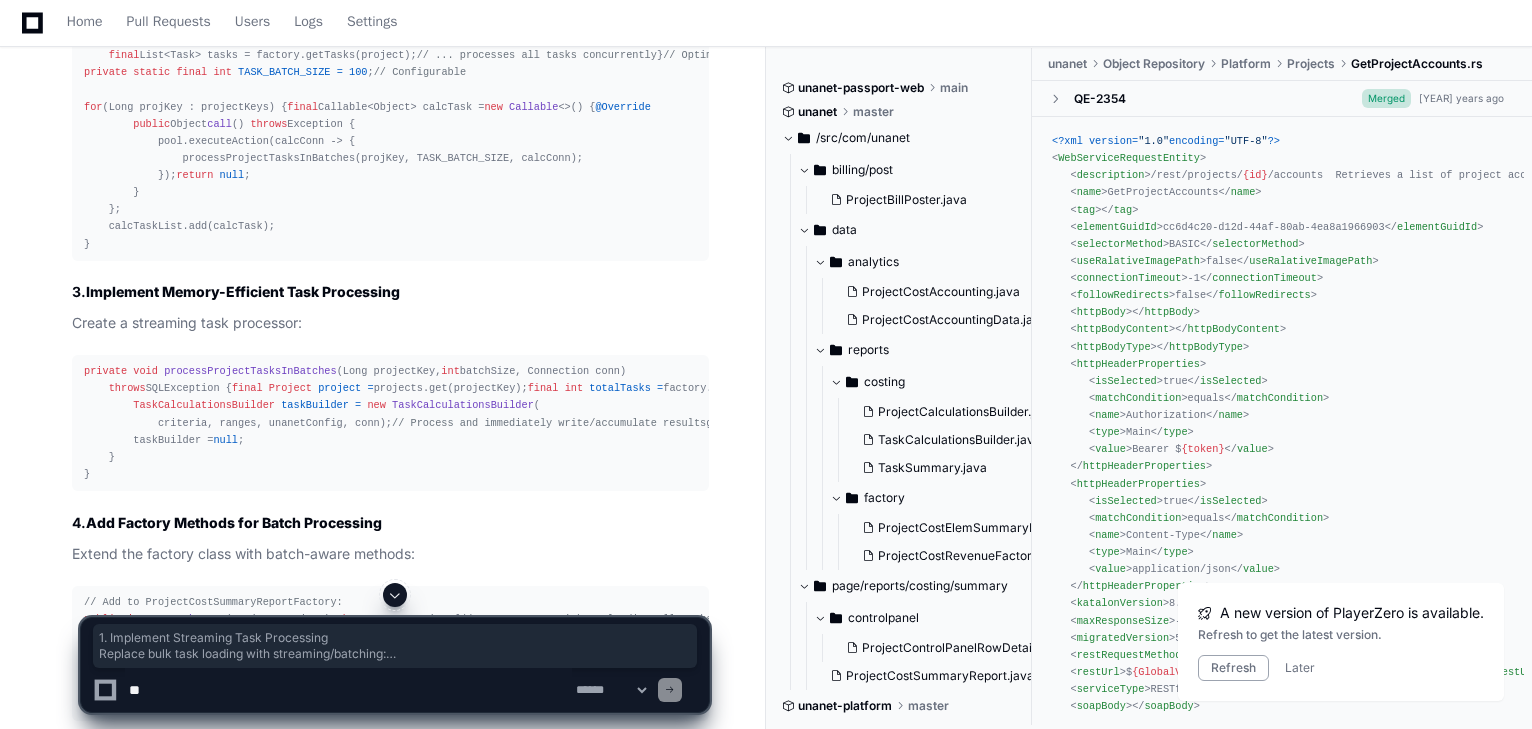 scroll, scrollTop: 2016, scrollLeft: 0, axis: vertical 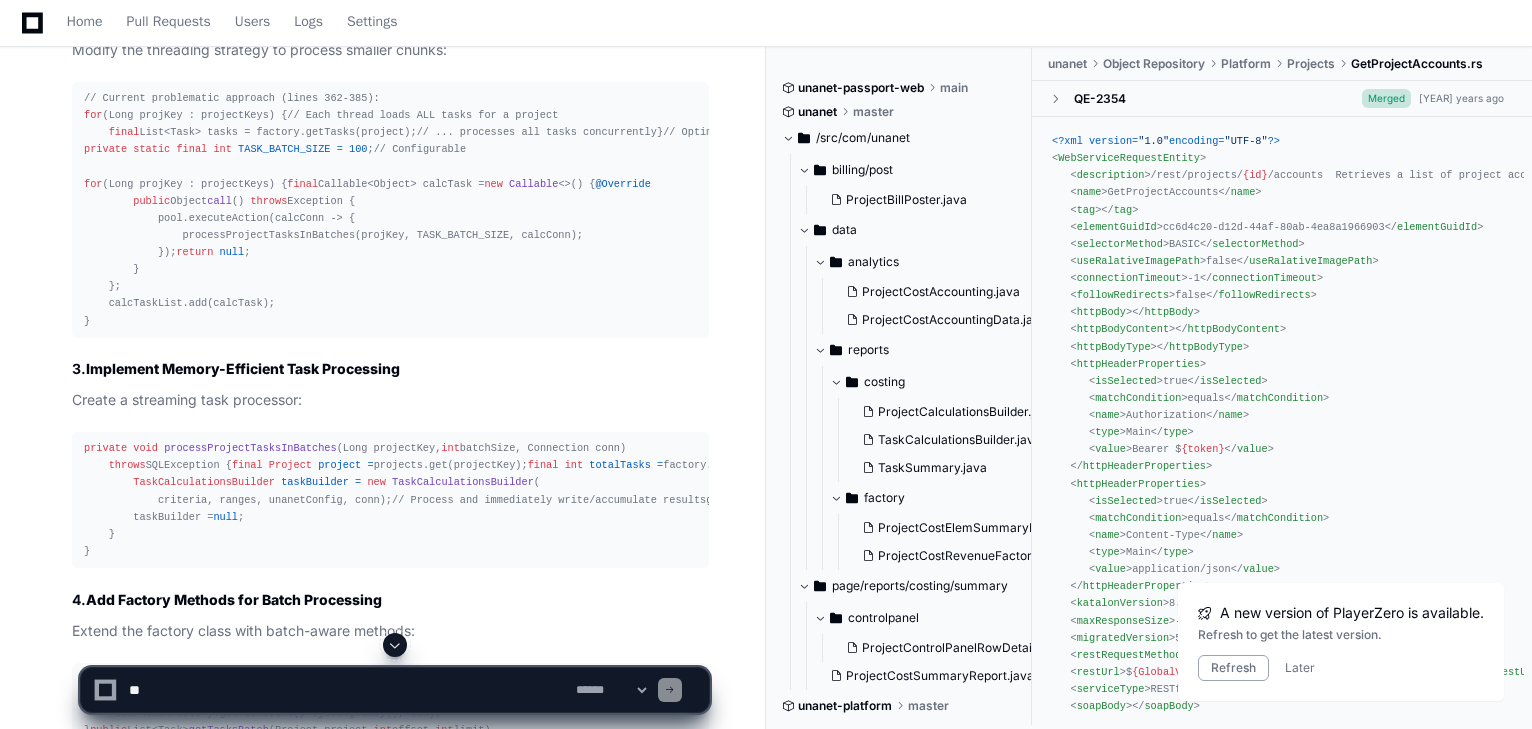 click on "private" 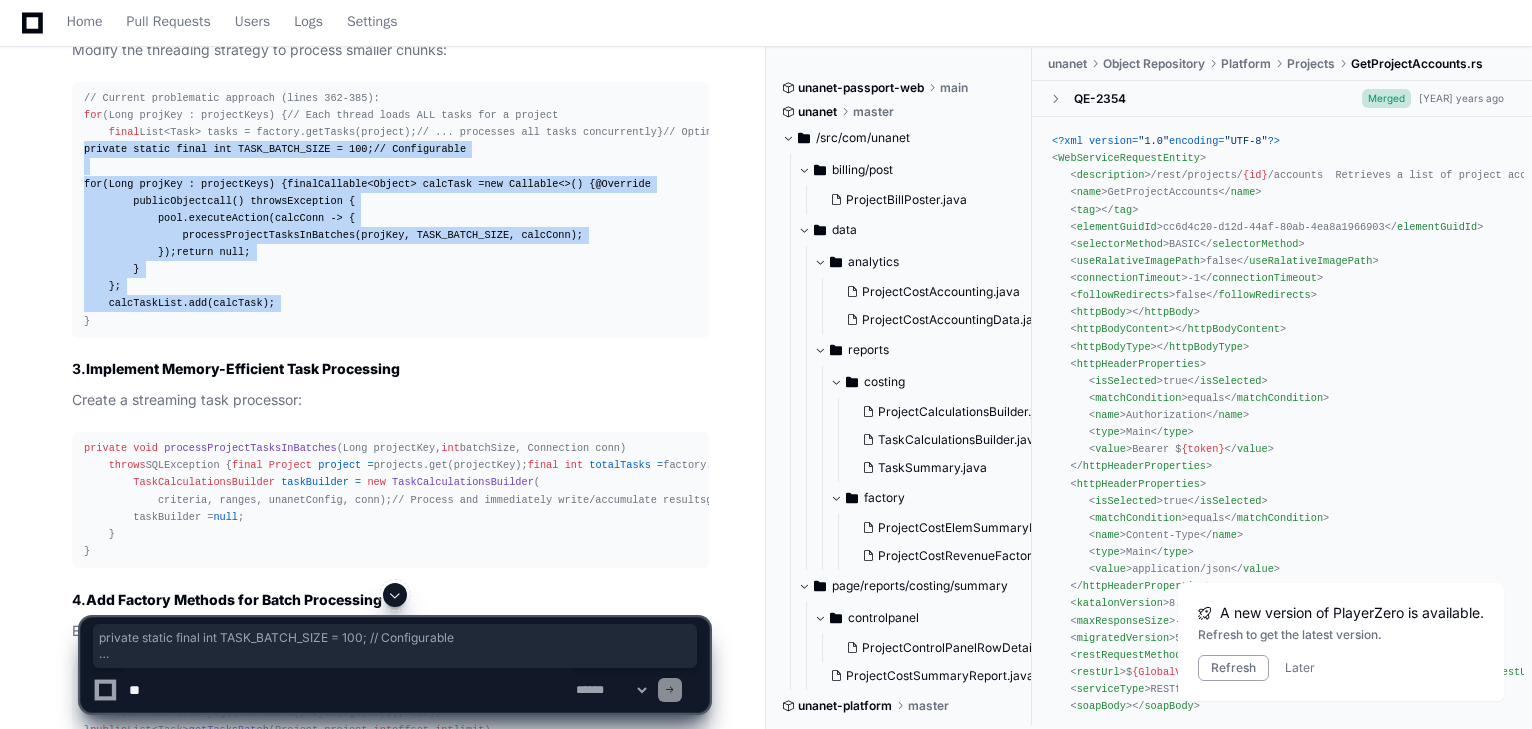 drag, startPoint x: 97, startPoint y: 342, endPoint x: 331, endPoint y: 492, distance: 277.94965 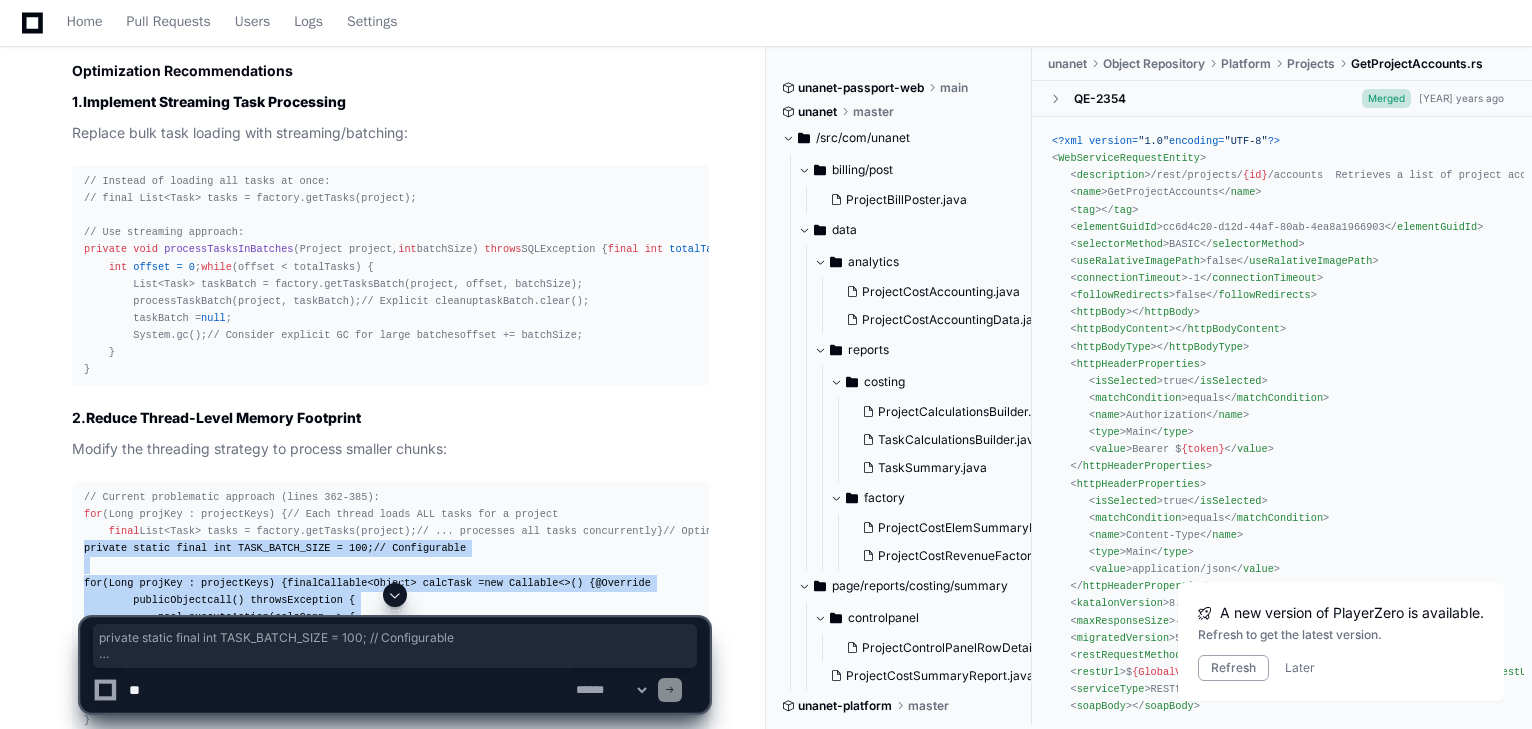scroll, scrollTop: 1616, scrollLeft: 0, axis: vertical 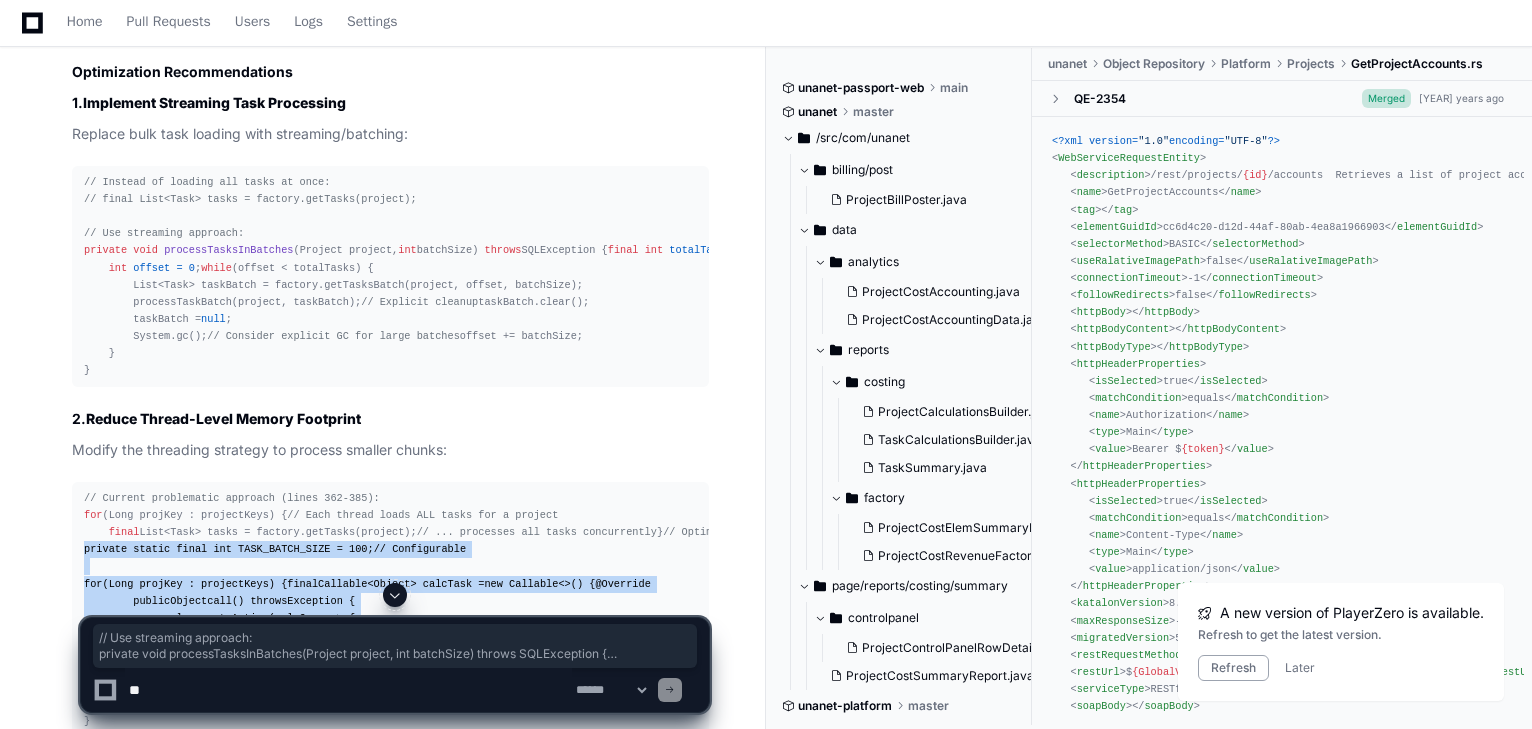 drag, startPoint x: 82, startPoint y: 206, endPoint x: 232, endPoint y: 266, distance: 161.55495 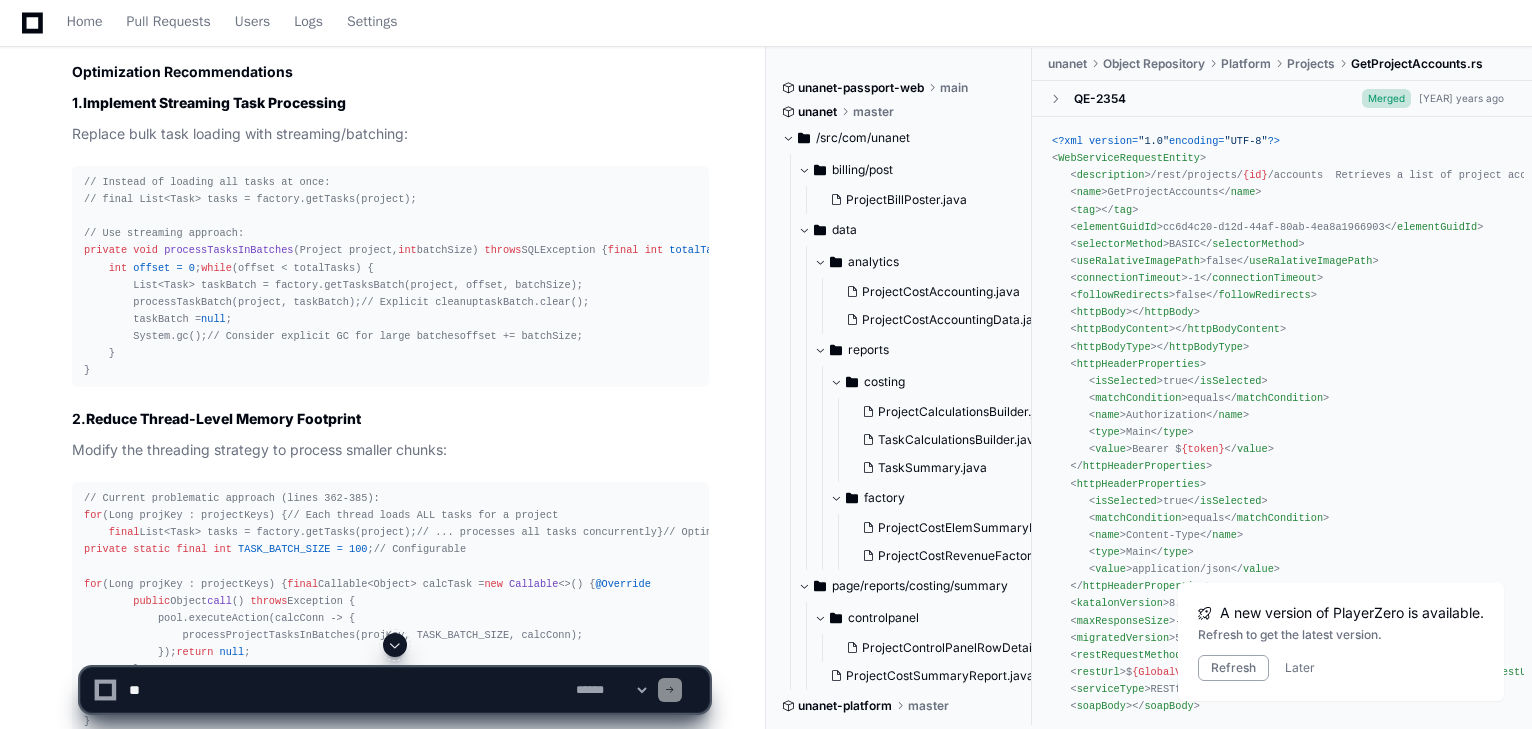 click on "// final List<Task> tasks = factory.getTasks(project);" 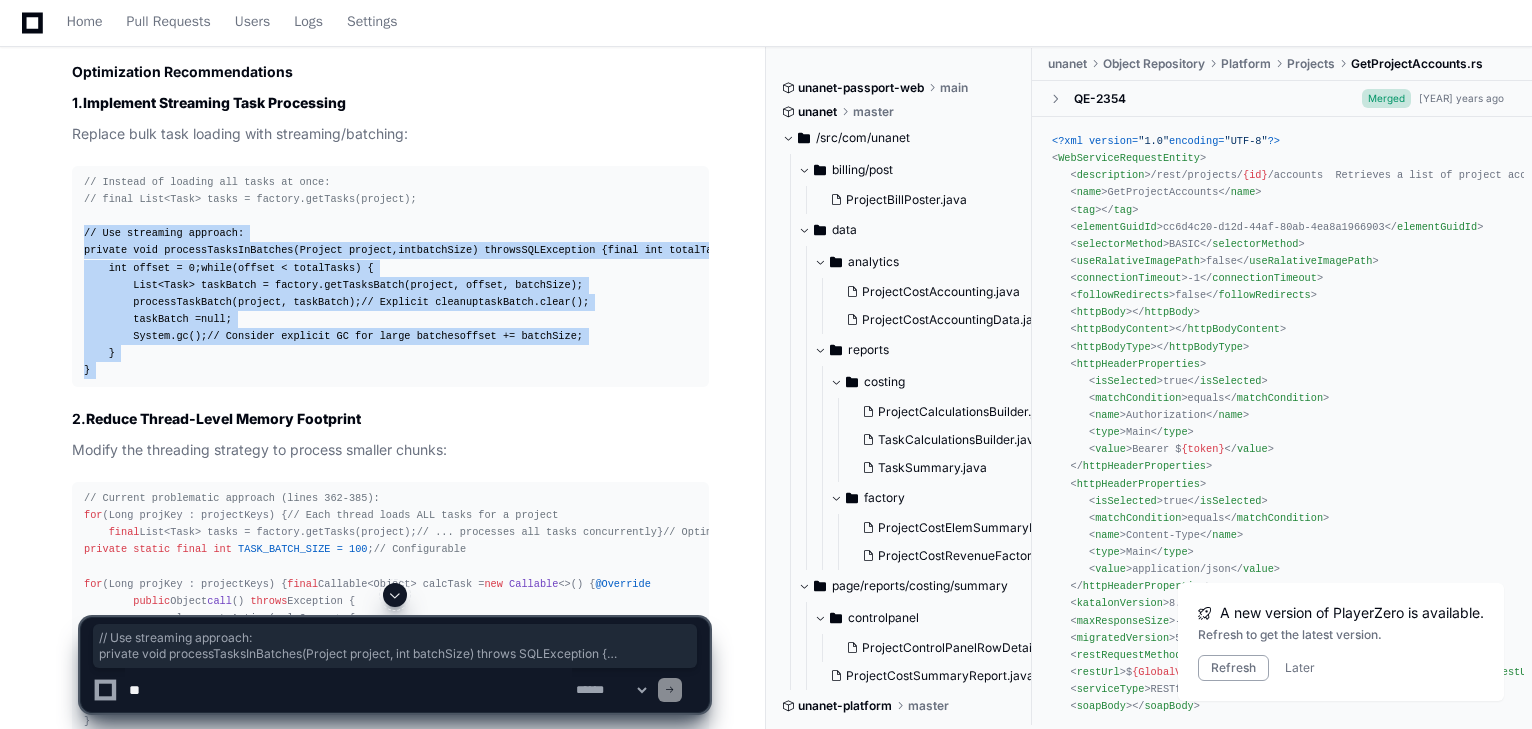 drag, startPoint x: 84, startPoint y: 196, endPoint x: 243, endPoint y: 489, distance: 333.36166 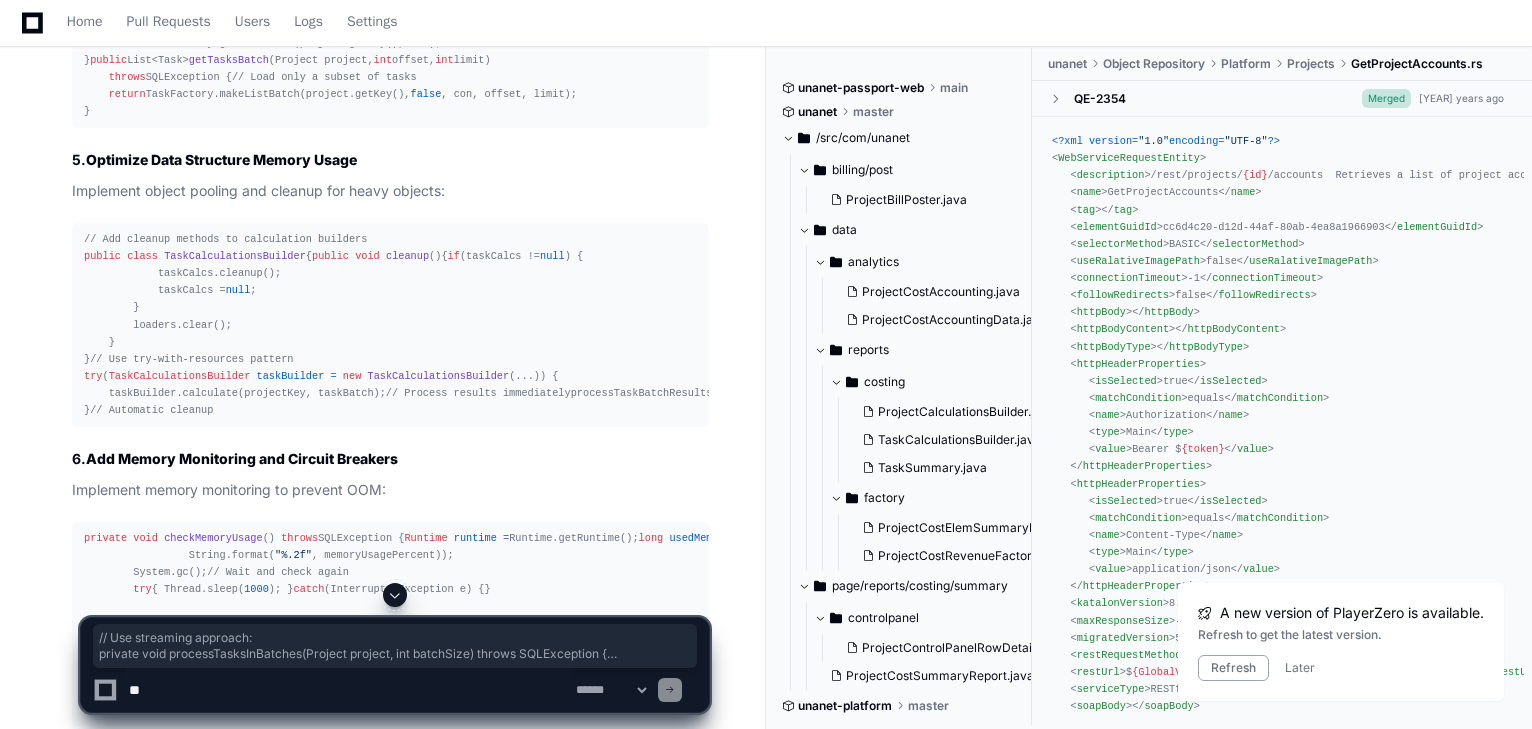 scroll, scrollTop: 2656, scrollLeft: 0, axis: vertical 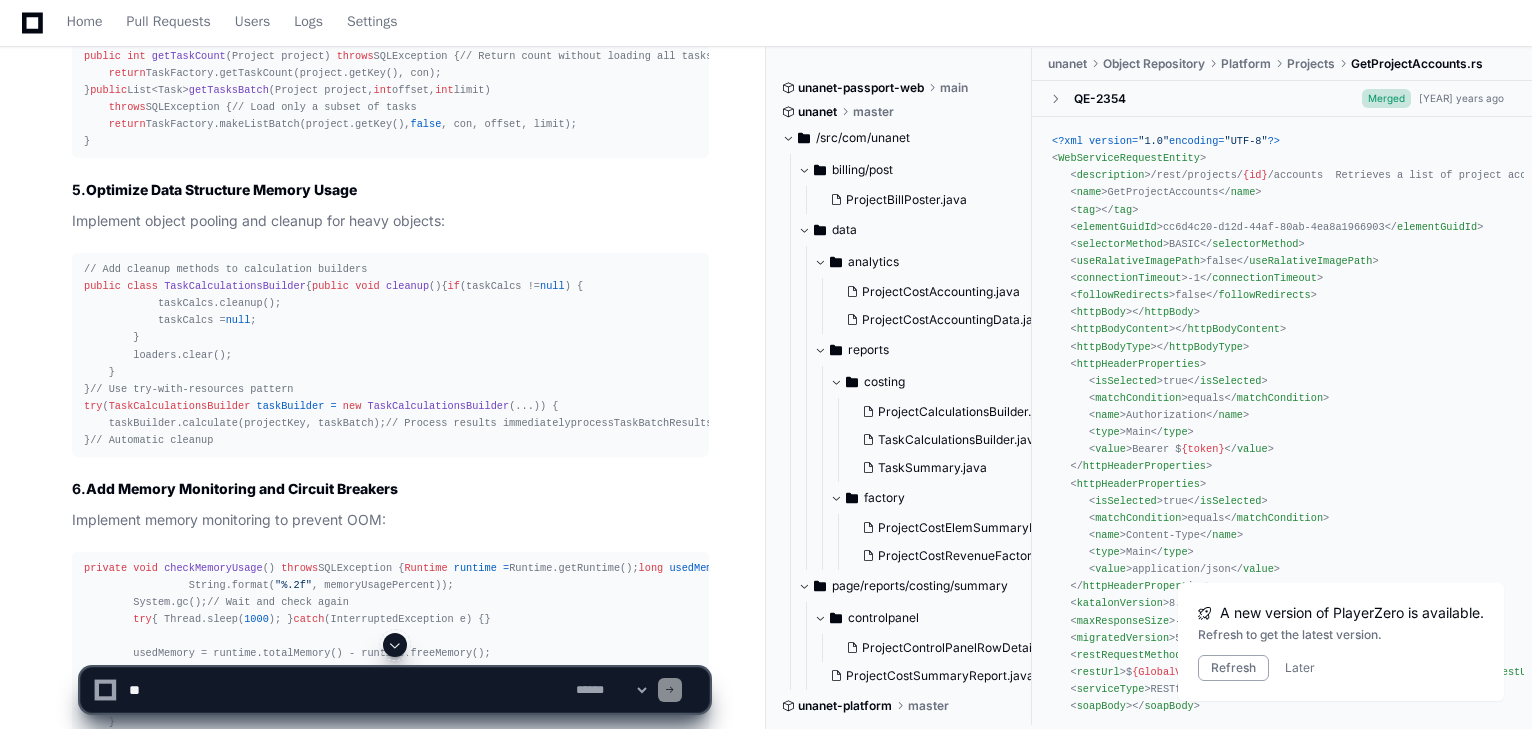 click on "private   void   processProjectTasksInBatches (Long projectKey,  int  batchSize, Connection conn)
throws  SQLException {
final   Project   project   =  projects.get(projectKey);
final   int   totalTasks   =  factory.getTaskCount(project);
for  ( int   offset   =   0 ; offset < totalTasks; offset += batchSize) {
// Process small batches instead of all tasks
List<Task> taskBatch = factory.getTasksBatch(project, offset, batchSize);
// Create lightweight builder for just this batch
TaskCalculationsBuilder   taskBuilder   =   new   TaskCalculationsBuilder (
criteria, ranges, unanetConfig, conn);
// Process and immediately write/accumulate results
generateAndProcessTaskBatch(project, taskBatch, taskBuilder);
// Explicit cleanup
taskBatch.clear();
taskBuilder =  null ;
}
}" 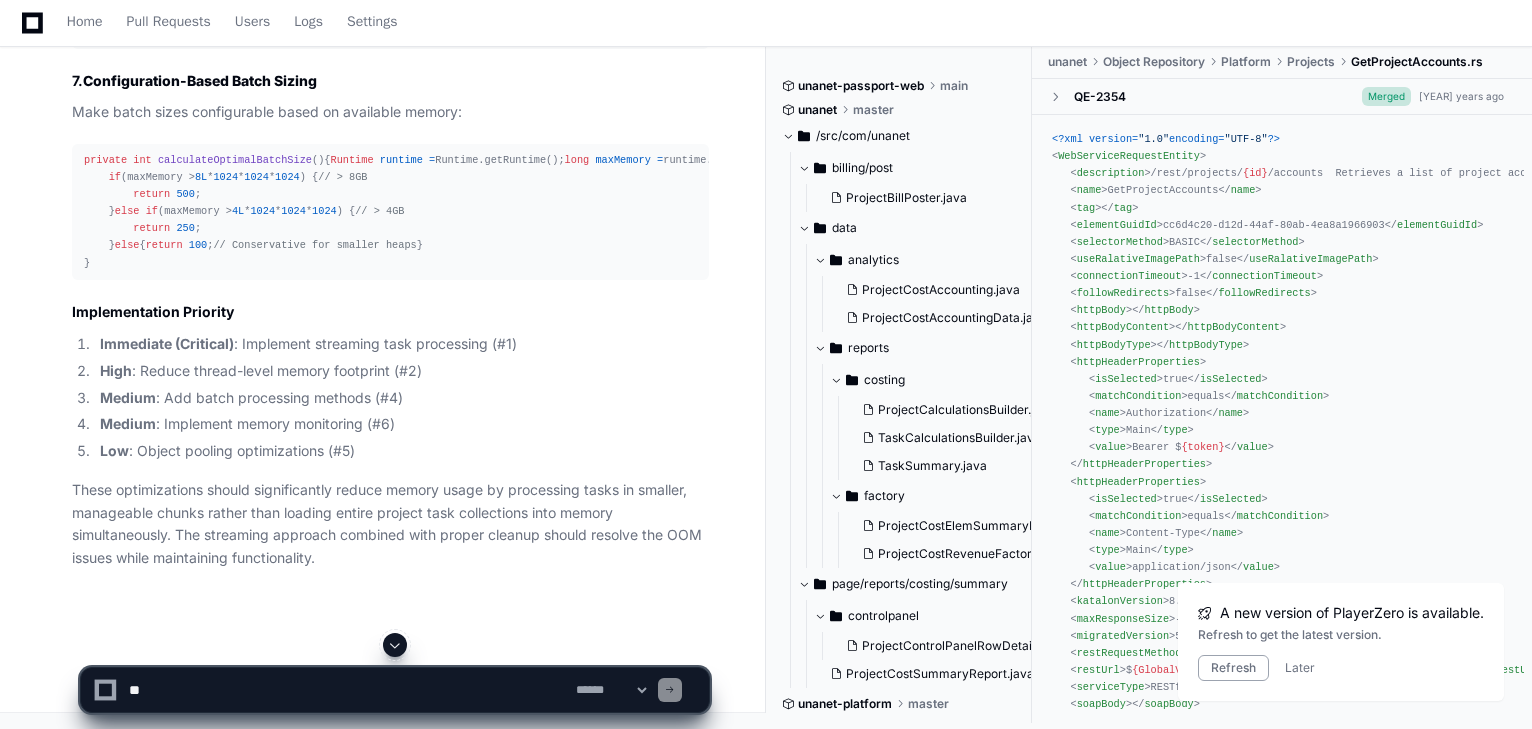 scroll, scrollTop: 3980, scrollLeft: 0, axis: vertical 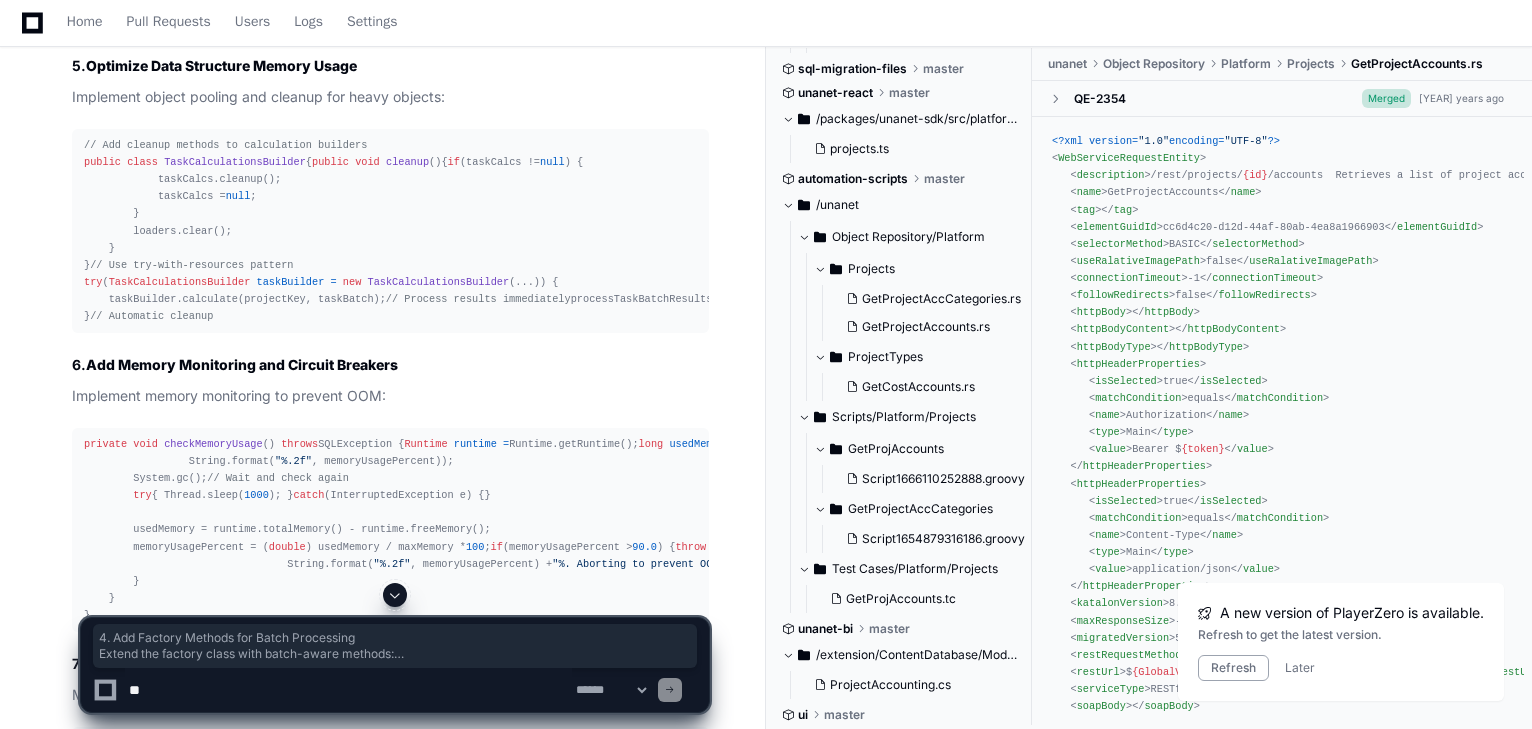 drag, startPoint x: 66, startPoint y: 328, endPoint x: 312, endPoint y: 412, distance: 259.94614 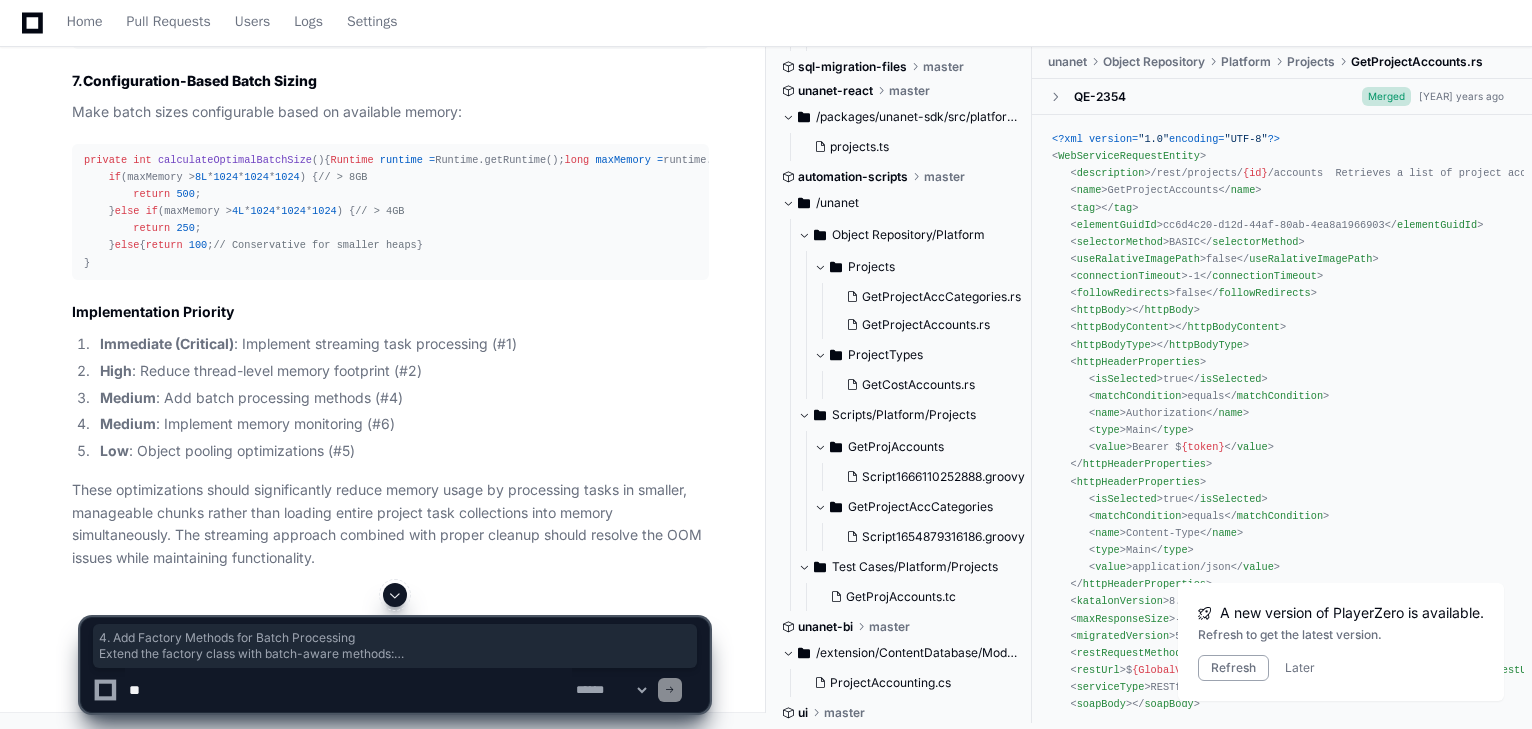 scroll, scrollTop: 4380, scrollLeft: 0, axis: vertical 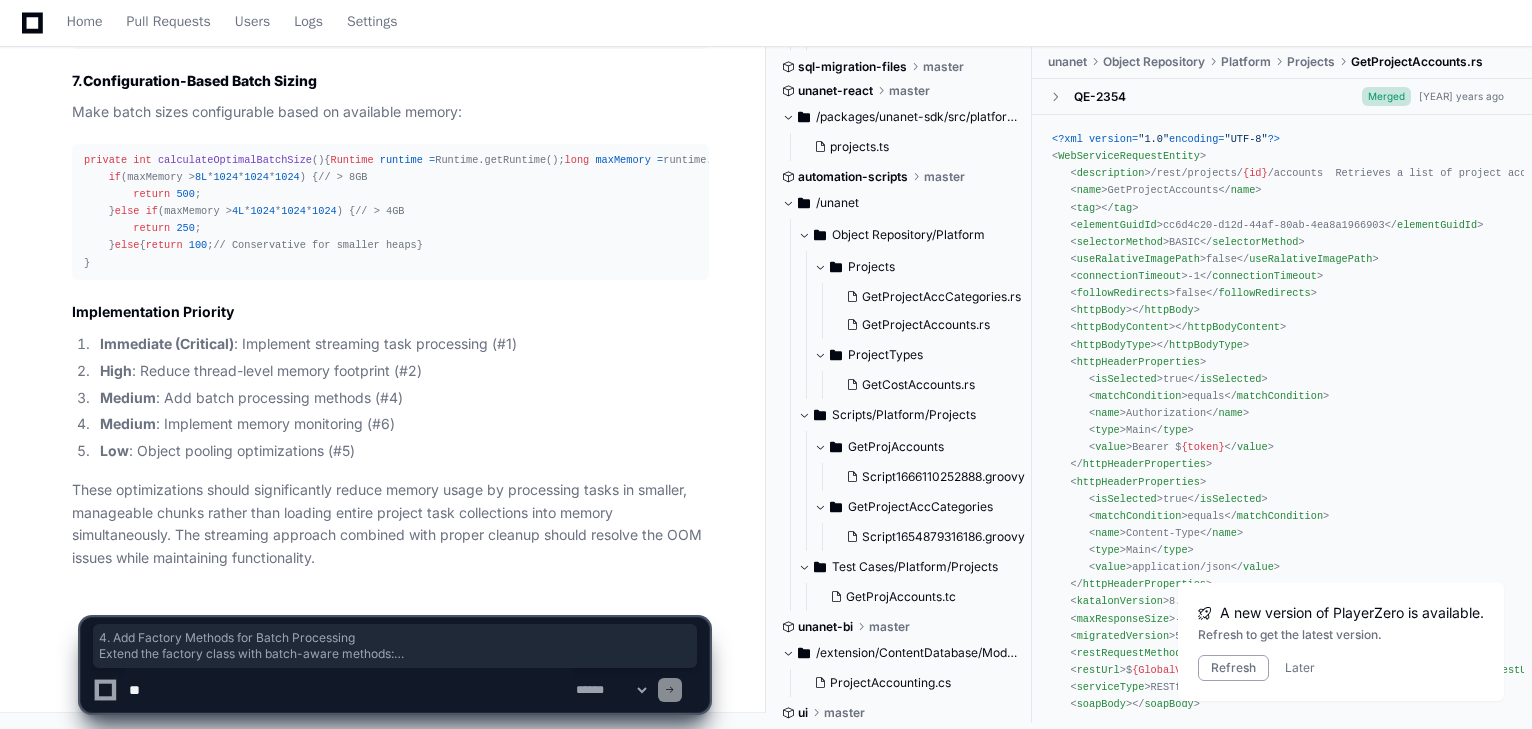 click on "private   int   calculateOptimalBatchSize ()  {
Runtime   runtime   =  Runtime.getRuntime();
long   maxMemory   =  runtime.maxMemory();
// Adjust batch size based on available memory
if  (maxMemory >  8L  *  1024  *  1024  *  1024 ) {  // > 8GB
return   500 ;
}  else   if  (maxMemory >  4L  *  1024  *  1024  *  1024 ) {  // > 4GB
return   250 ;
}  else  {
return   100 ;  // Conservative for smaller heaps
}
}" 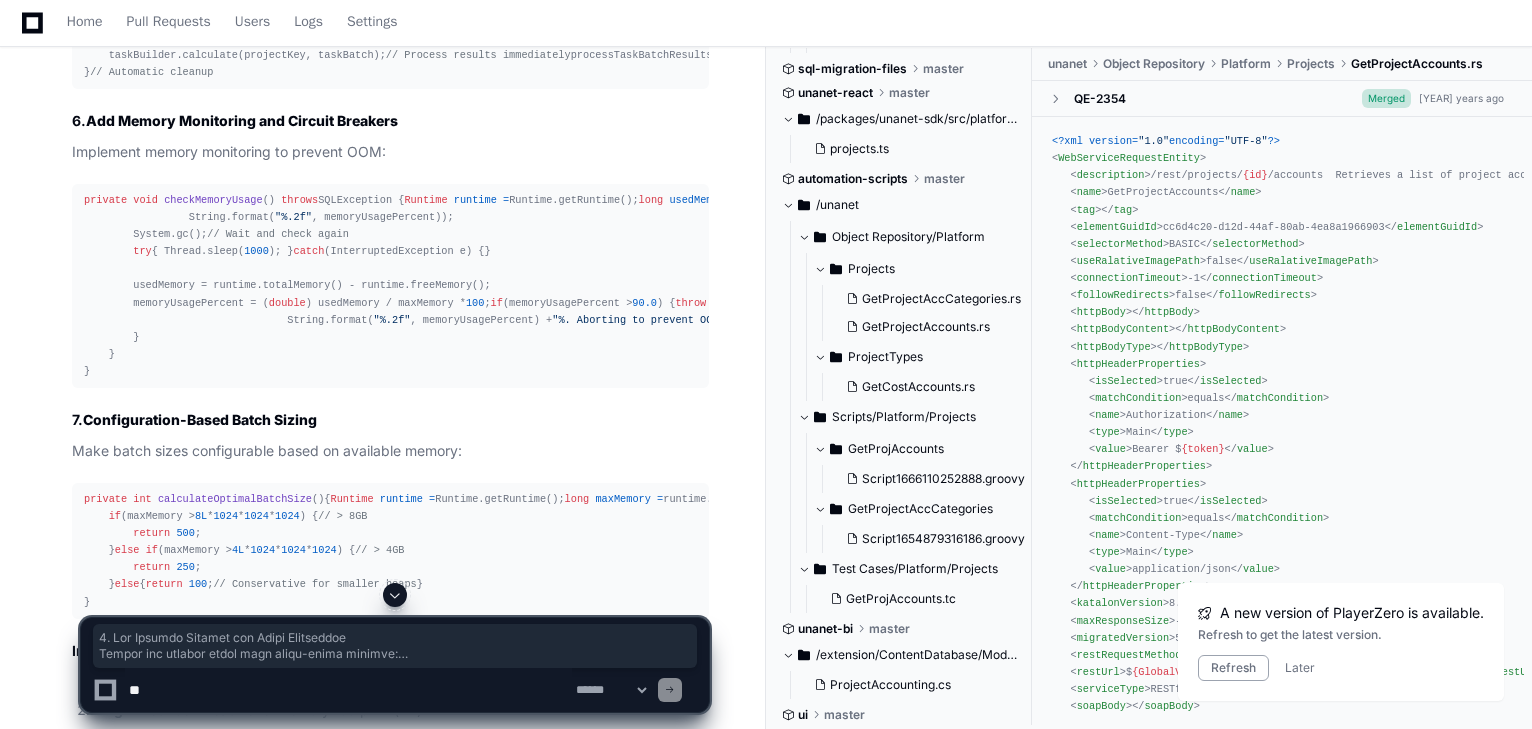 scroll, scrollTop: 2780, scrollLeft: 0, axis: vertical 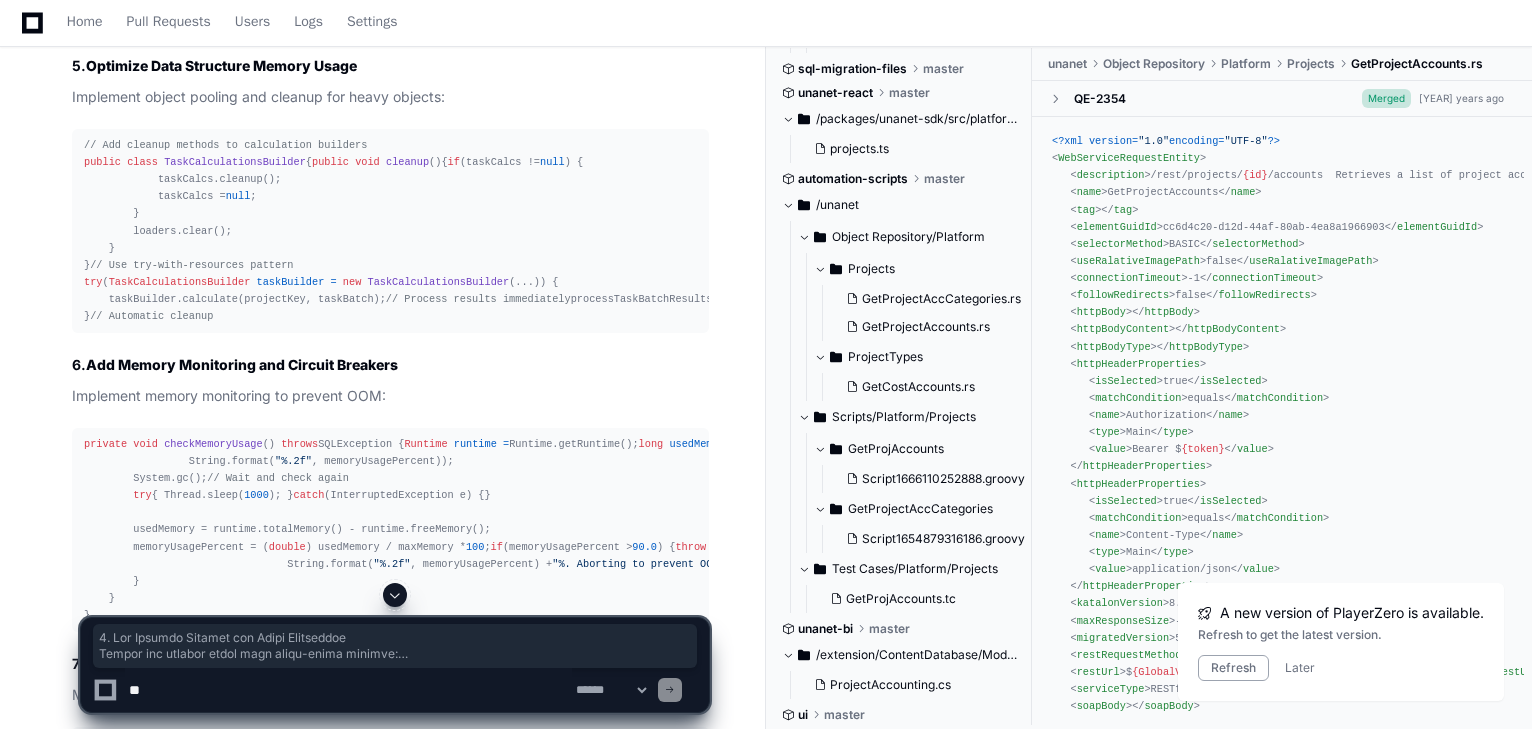 copy on "4.  Add Factory Methods for Batch Processing
Extend the factory class with batch-aware methods:
// Add to ProjectCostSummaryReportFactory:
public   int   getTaskCount (Project project)   throws  SQLException {
// Return count without loading all tasks
return  TaskFactory.getTaskCount(project.getKey(), con);
}
public  List<Task>  getTasksBatch (Project project,  int  offset,  int  limit)
throws  SQLException {
// Load only a subset of tasks
return  TaskFactory.makeListBatch(project.getKey(),  false , con, offset, limit);
}
5.  Optimize Data Structure Memory Usage
Implement object pooling and cleanup for heavy objects:
// Add cleanup methods to calculation builders
public   class   TaskCalculationsBuilder  {
public   void   cleanup ()  {
if  (taskCalcs !=  null ) {
taskCalcs.cleanup();
taskCalcs =  null ;
}
loaders.clear();
}
}
// Use try-with-resources pattern
try  ( TaskCalculationsBuilder   taskBuilder ..." 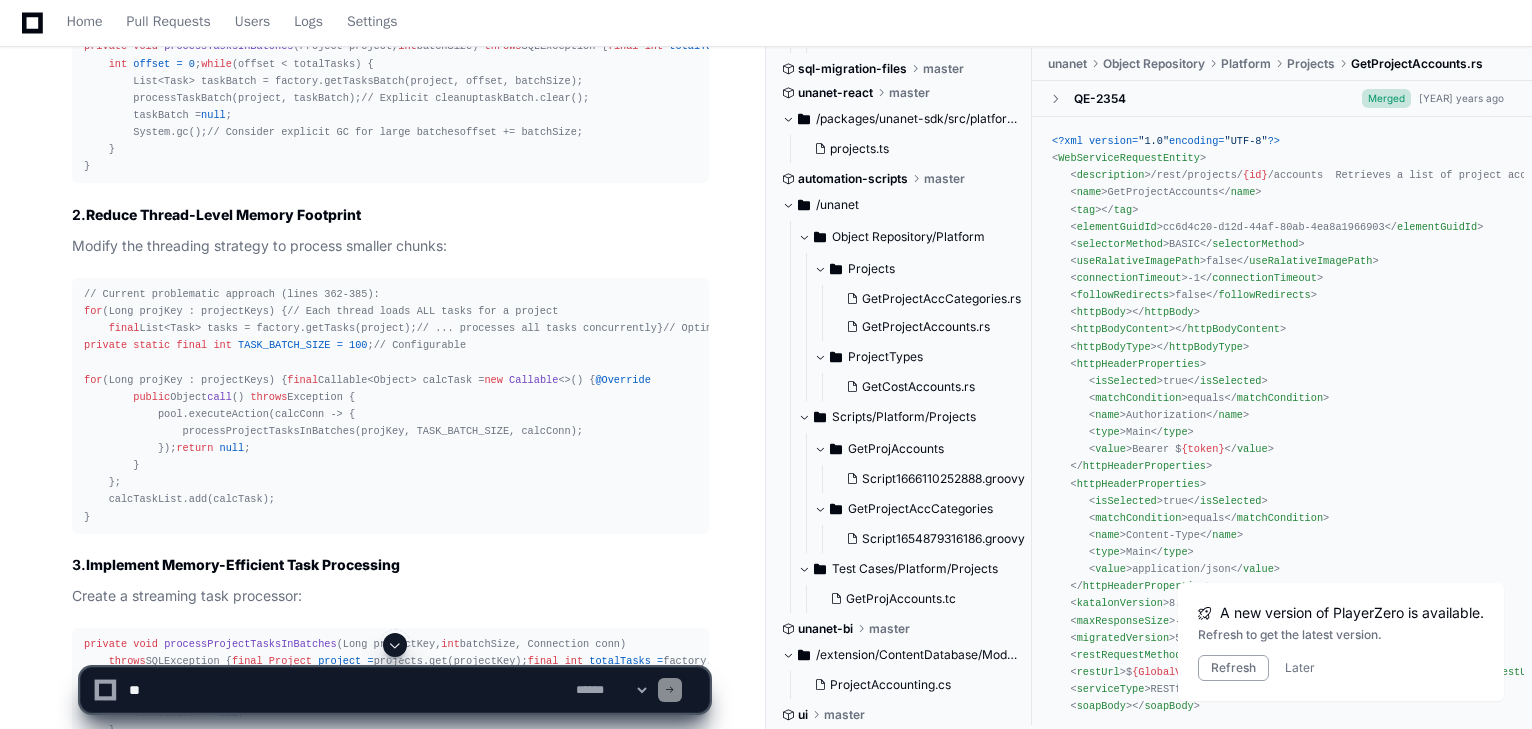 scroll, scrollTop: 1900, scrollLeft: 0, axis: vertical 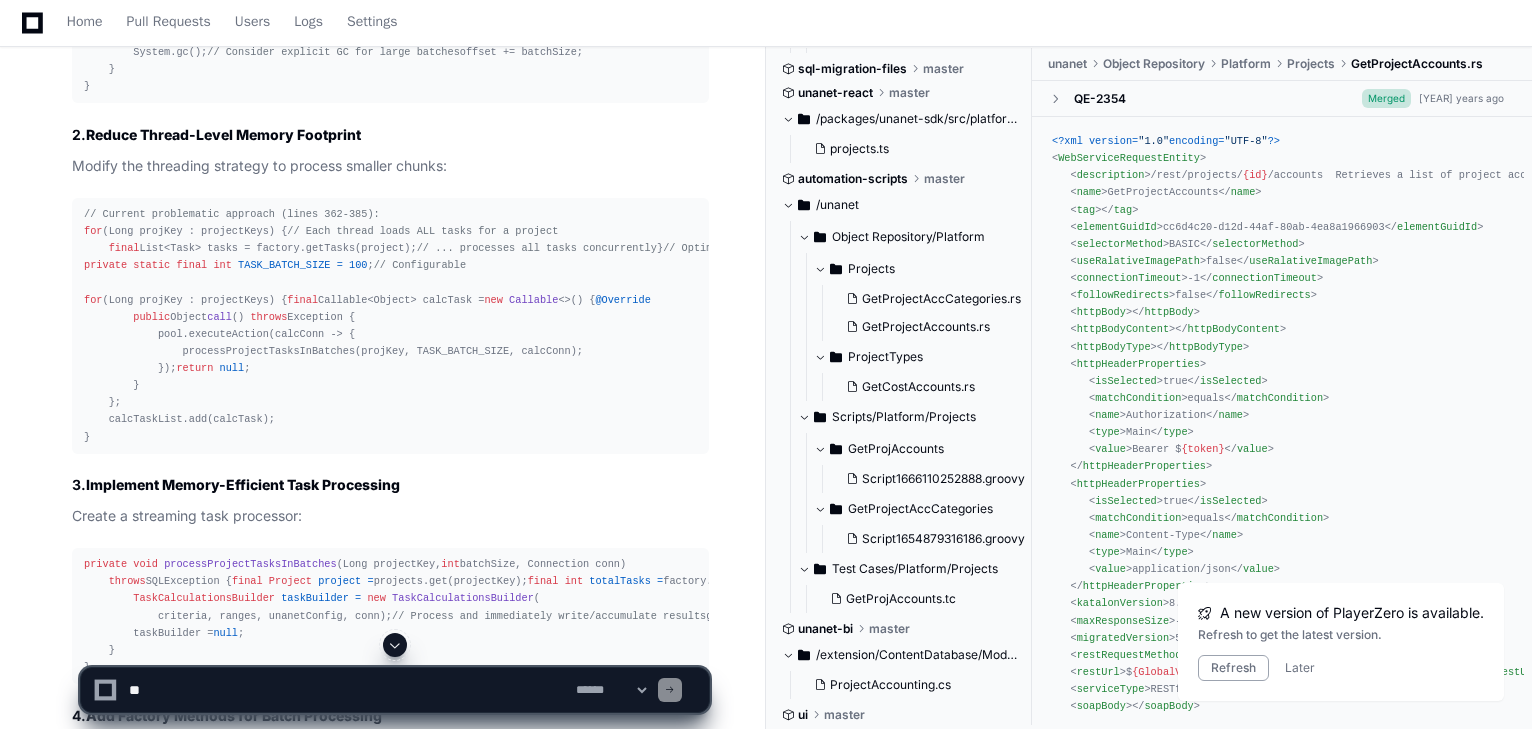 click on "Modify the threading strategy to process smaller chunks:" 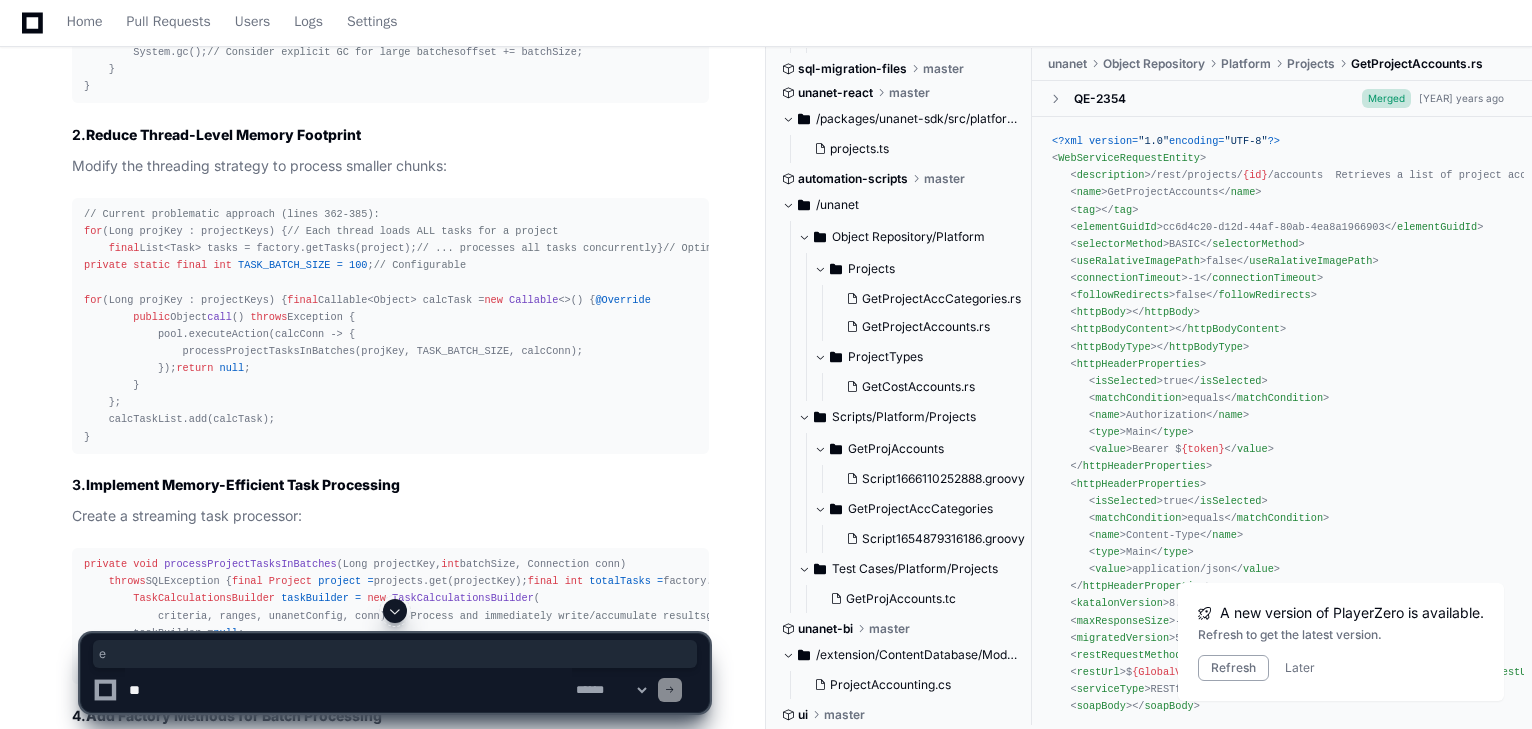 click on "Modify the threading strategy to process smaller chunks:" 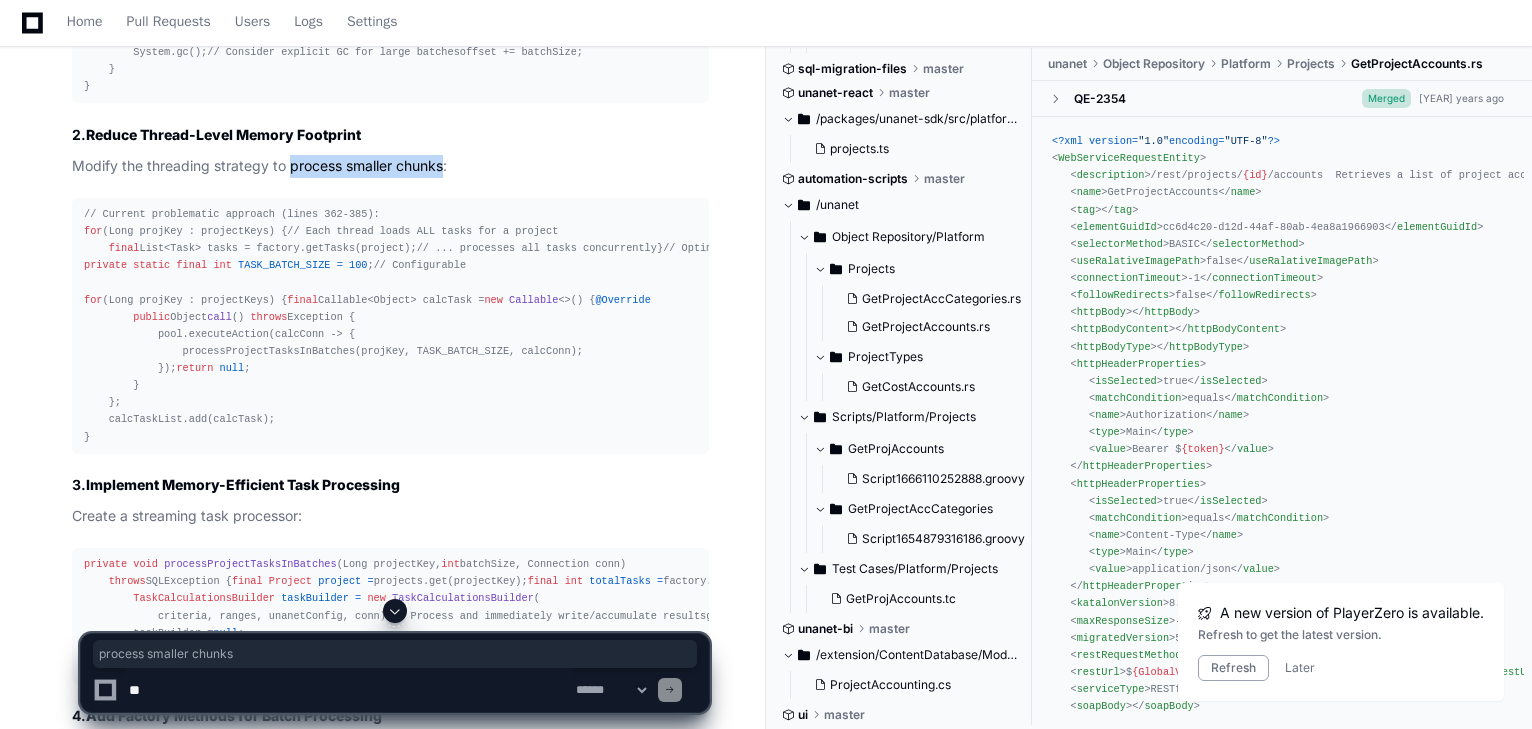 drag, startPoint x: 309, startPoint y: 277, endPoint x: 423, endPoint y: 270, distance: 114.21471 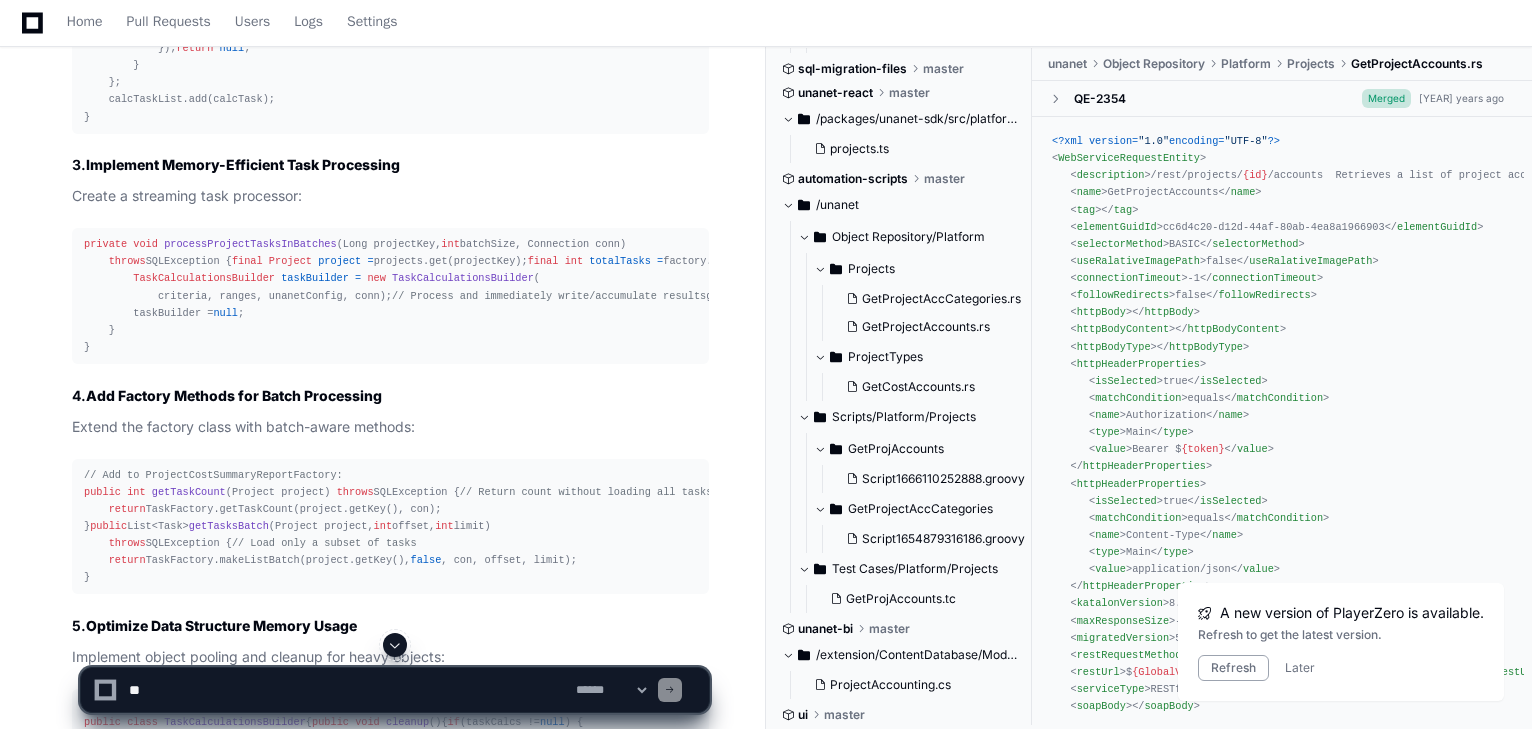 scroll, scrollTop: 2460, scrollLeft: 0, axis: vertical 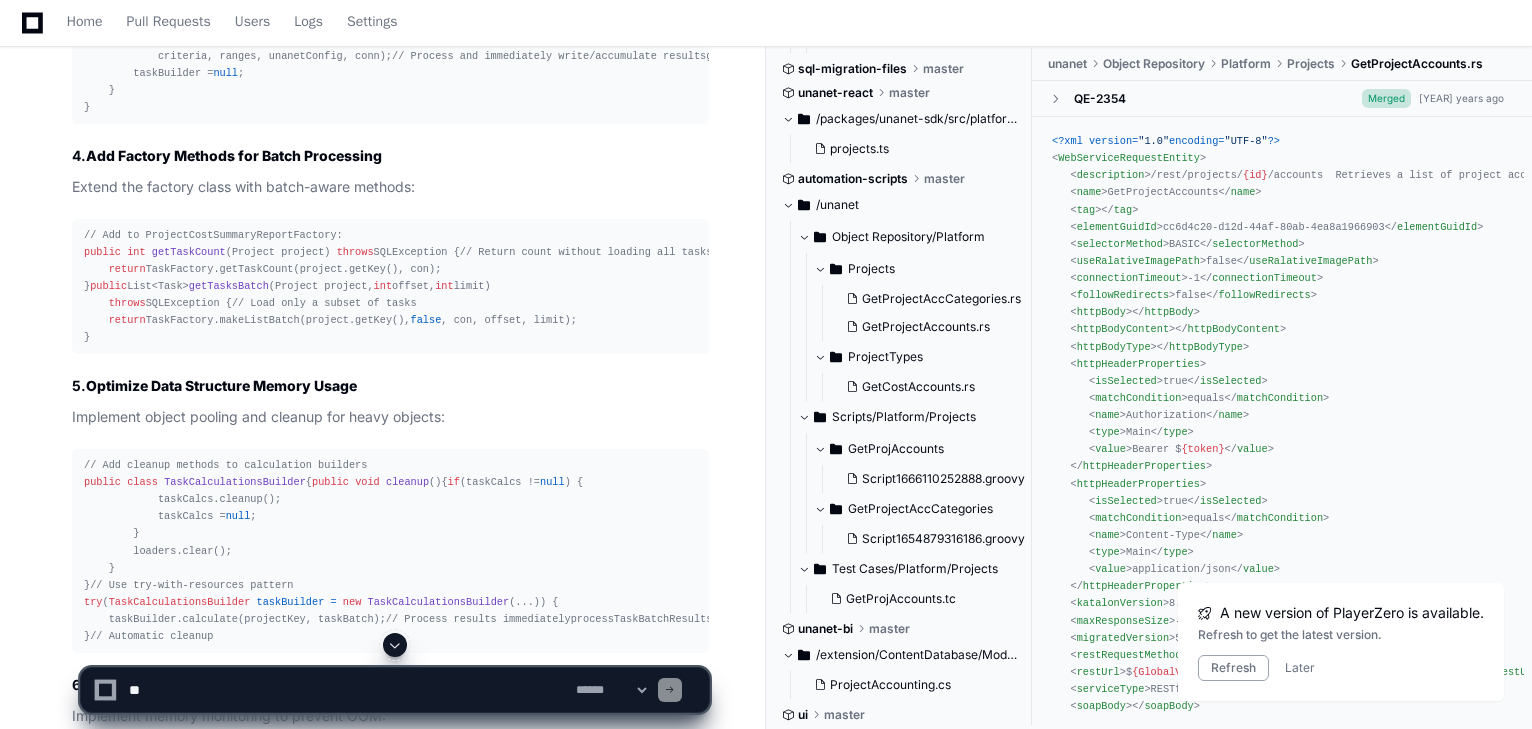 click on "Create a streaming task processor:" 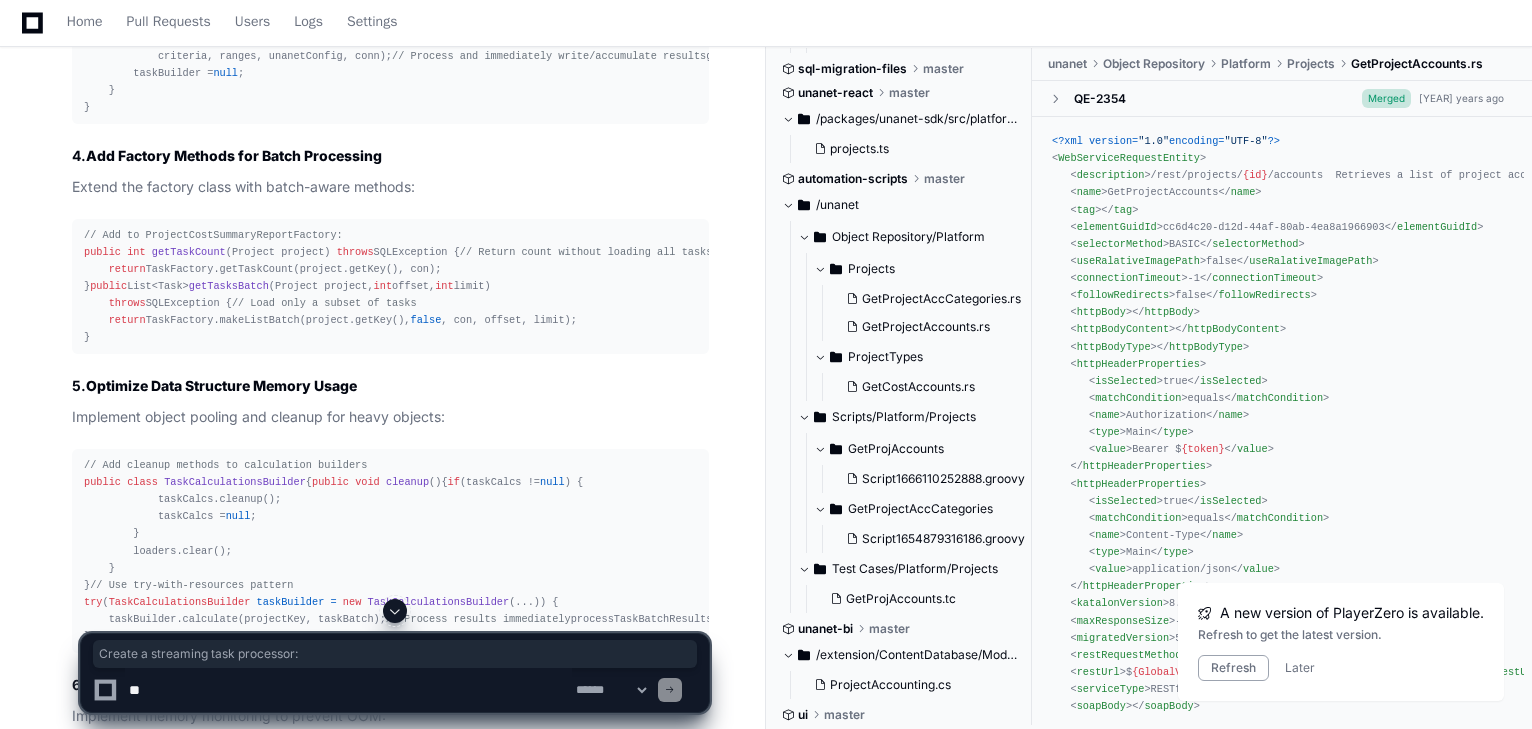 drag, startPoint x: 81, startPoint y: 202, endPoint x: 313, endPoint y: 194, distance: 232.1379 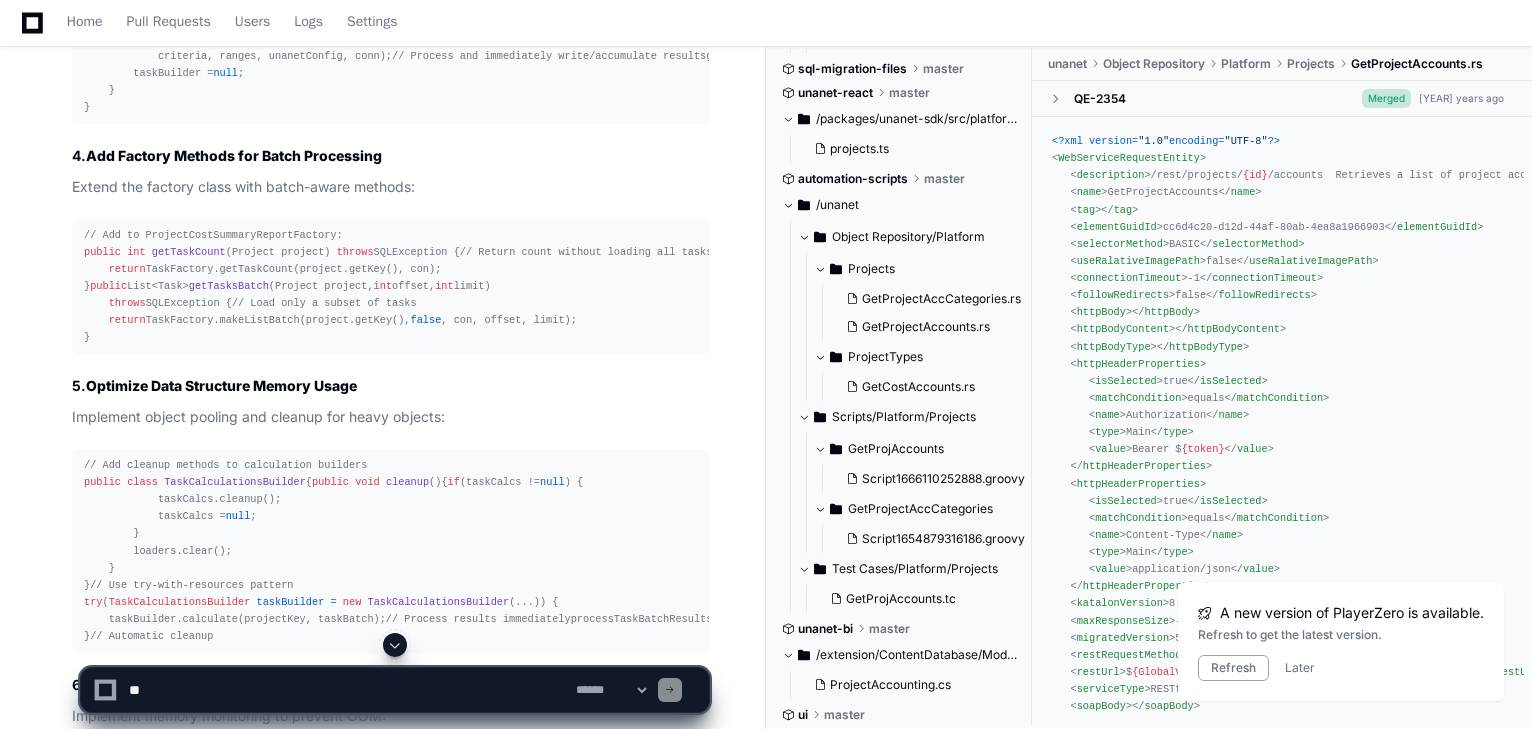 click on "Create a streaming task processor:" 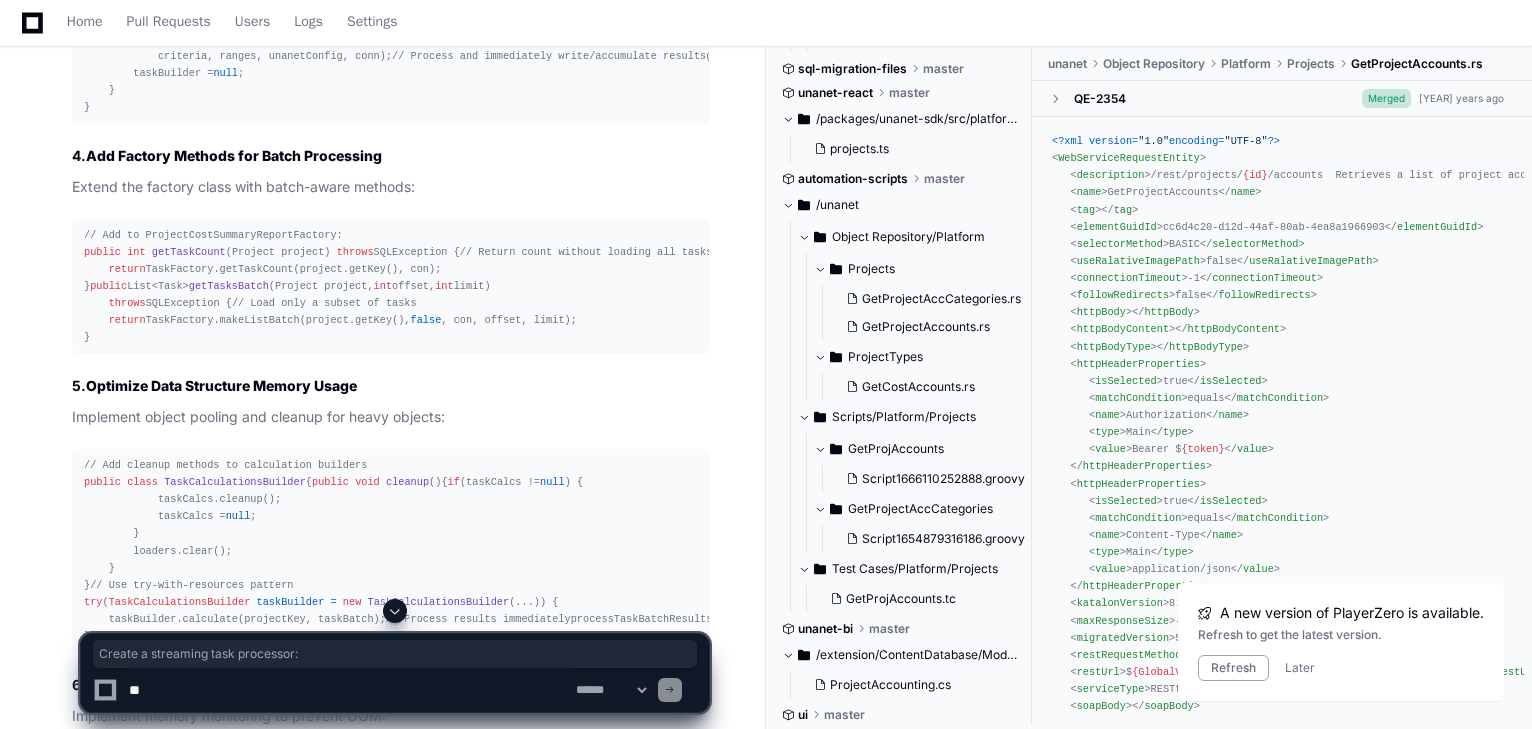 drag, startPoint x: 91, startPoint y: 204, endPoint x: 324, endPoint y: 204, distance: 233 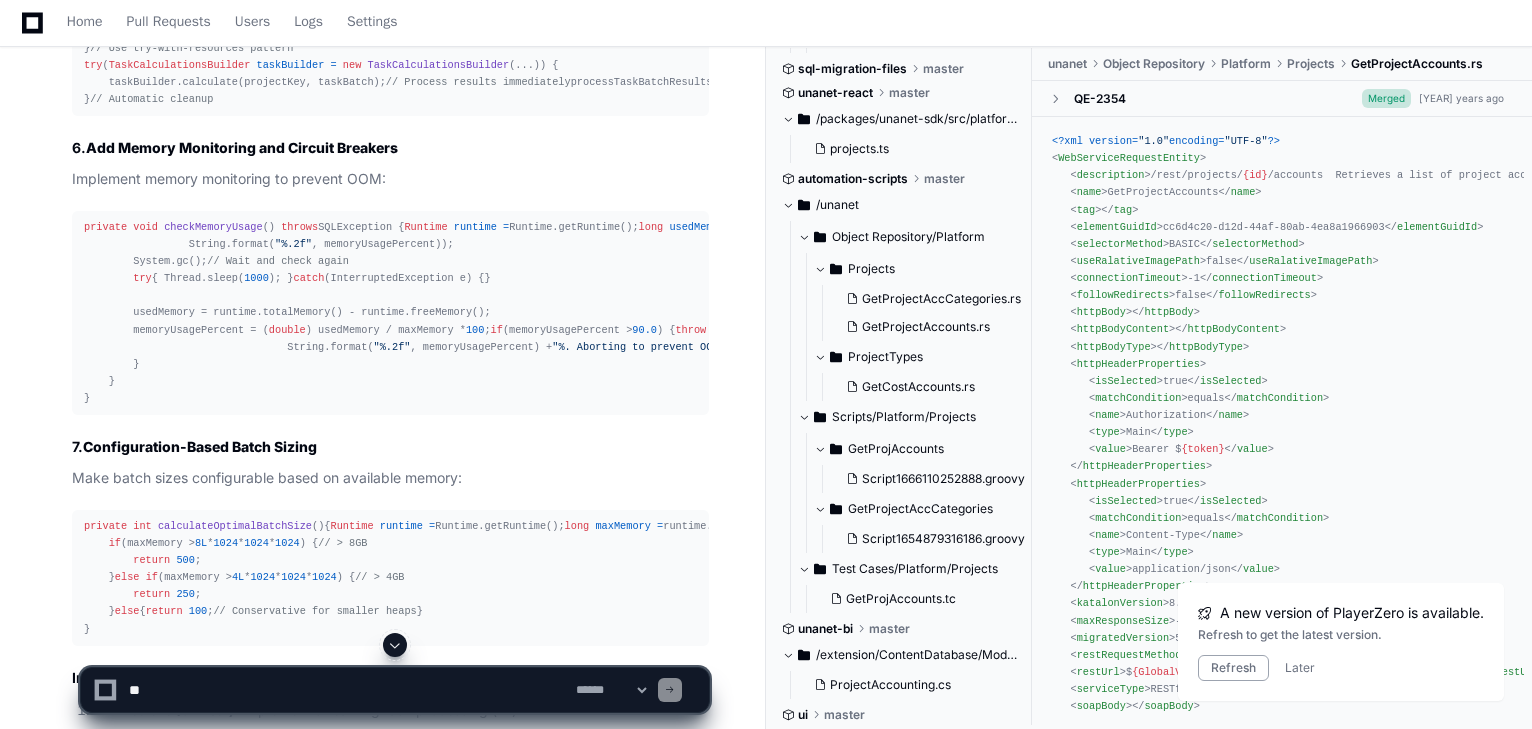 scroll, scrollTop: 3100, scrollLeft: 0, axis: vertical 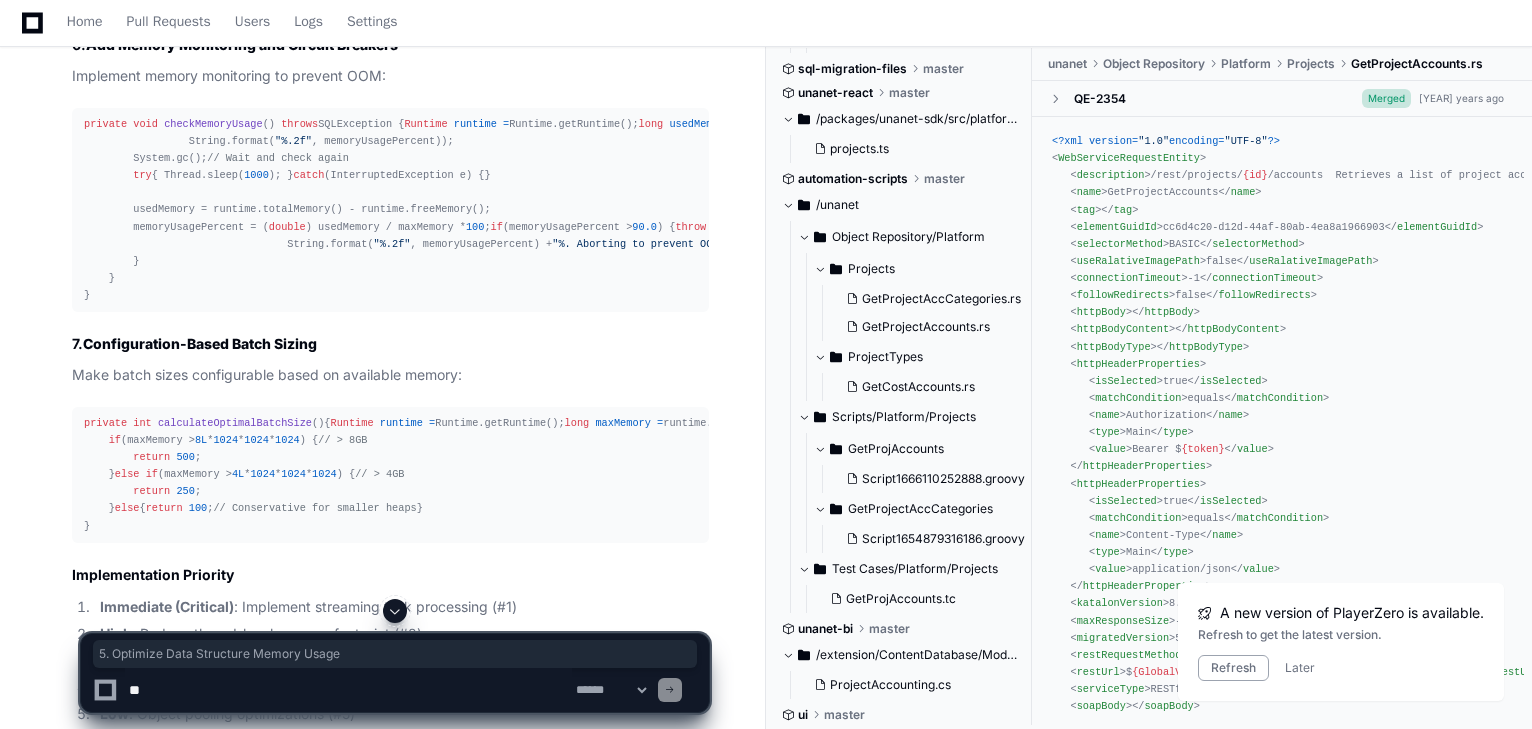 drag, startPoint x: 63, startPoint y: 316, endPoint x: 453, endPoint y: 321, distance: 390.03204 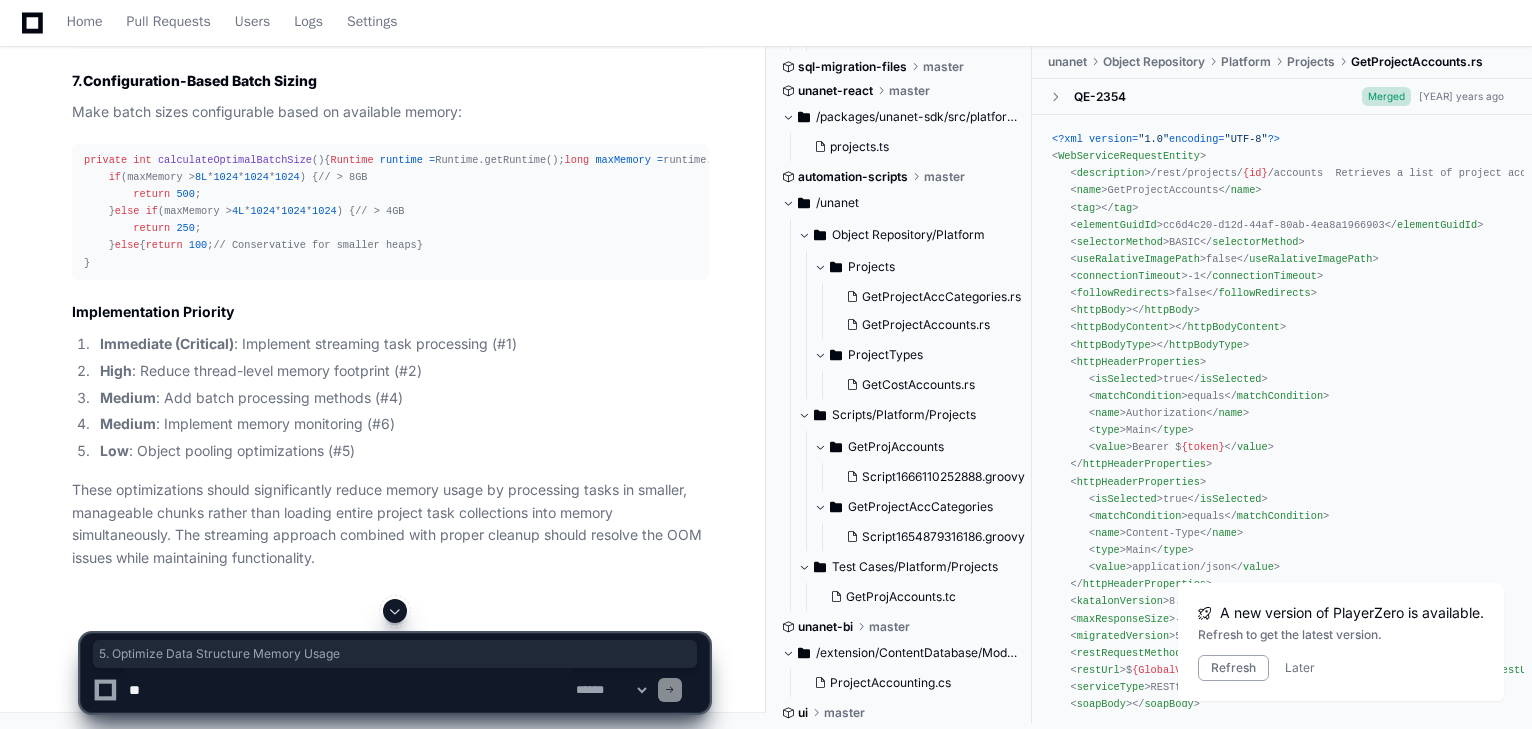 scroll, scrollTop: 4300, scrollLeft: 0, axis: vertical 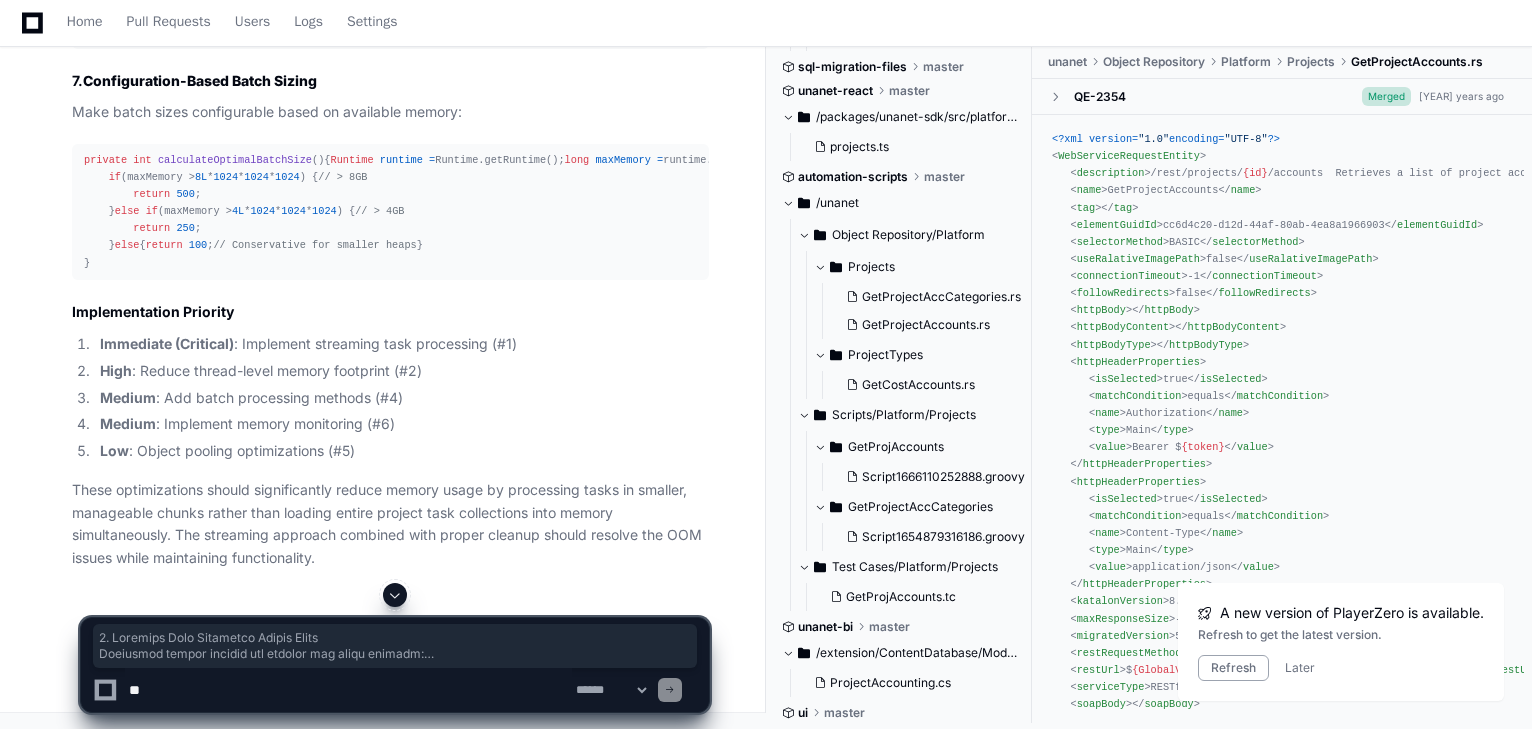 click on "private   int   calculateOptimalBatchSize ()  {
Runtime   runtime   =  Runtime.getRuntime();
long   maxMemory   =  runtime.maxMemory();
// Adjust batch size based on available memory
if  (maxMemory >  8L  *  1024  *  1024  *  1024 ) {  // > 8GB
return   500 ;
}  else   if  (maxMemory >  4L  *  1024  *  1024  *  1024 ) {  // > 4GB
return   250 ;
}  else  {
return   100 ;  // Conservative for smaller heaps
}
}" 